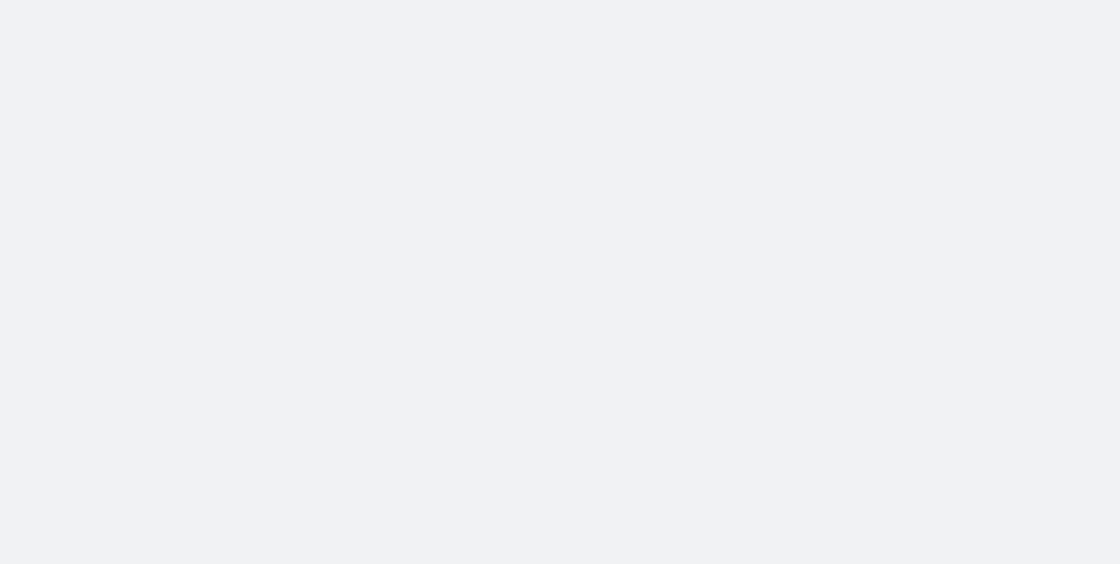 scroll, scrollTop: 0, scrollLeft: 0, axis: both 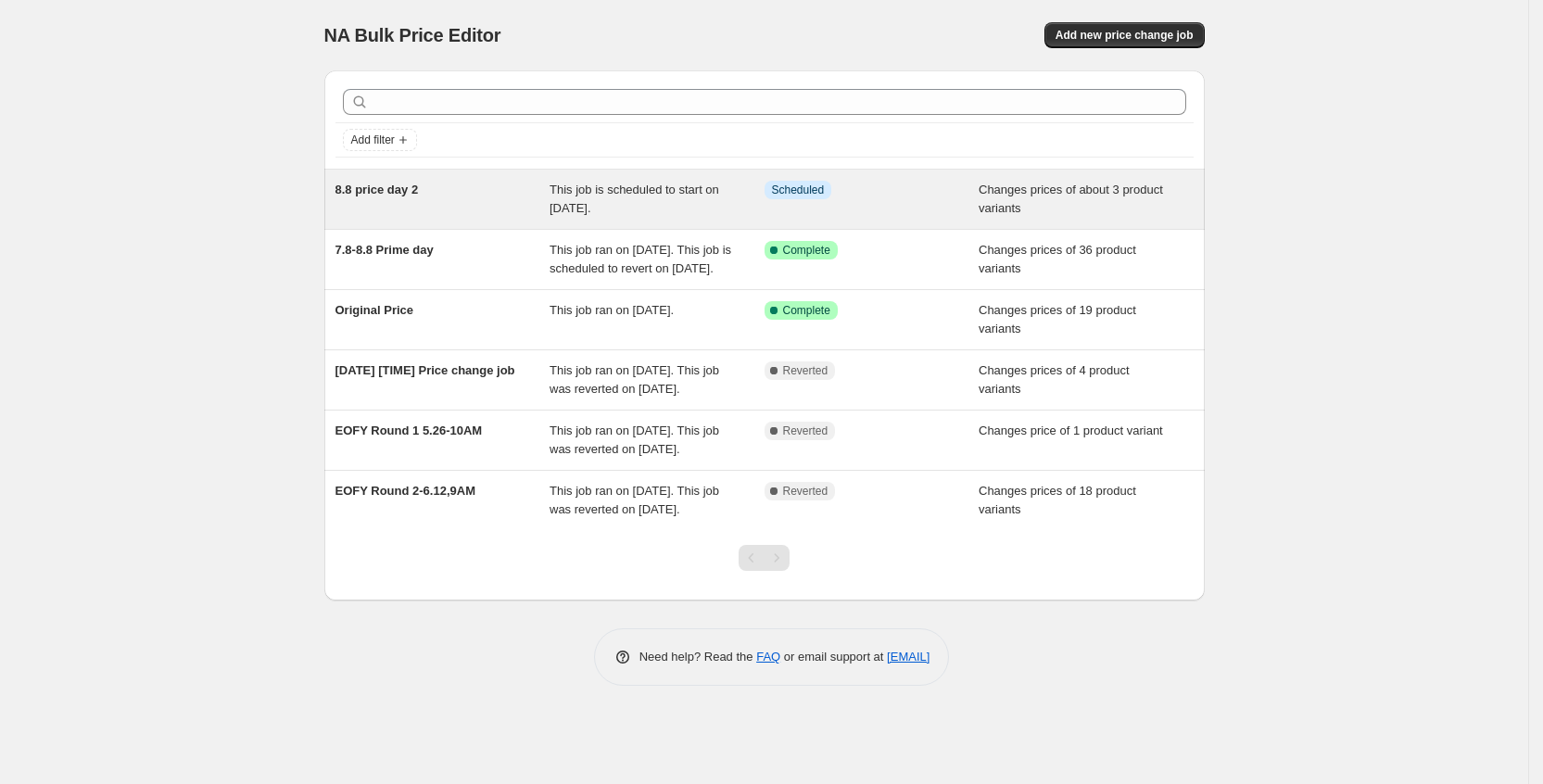 click on "Info Scheduled" at bounding box center [872, 199] 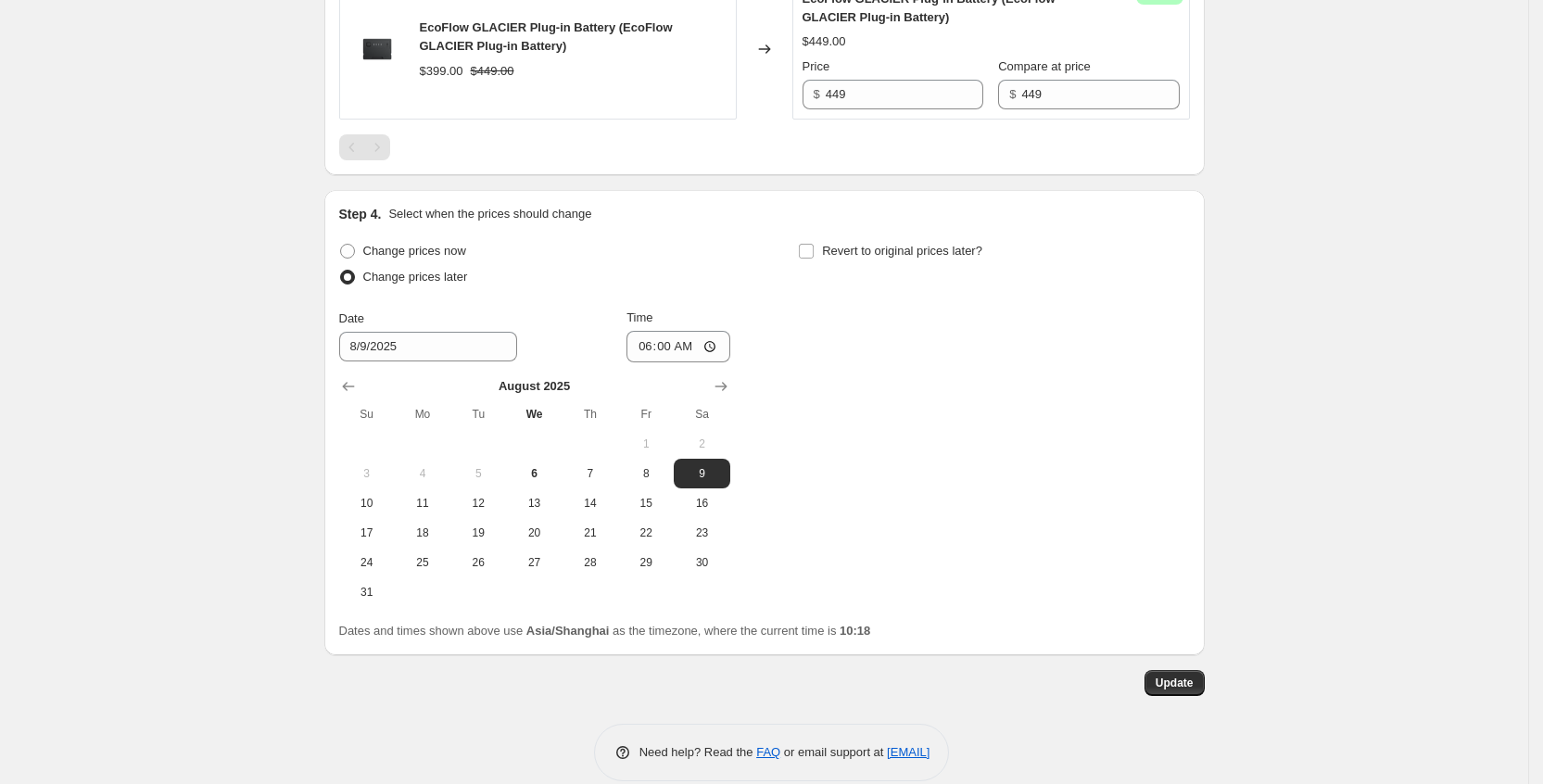scroll, scrollTop: 1137, scrollLeft: 0, axis: vertical 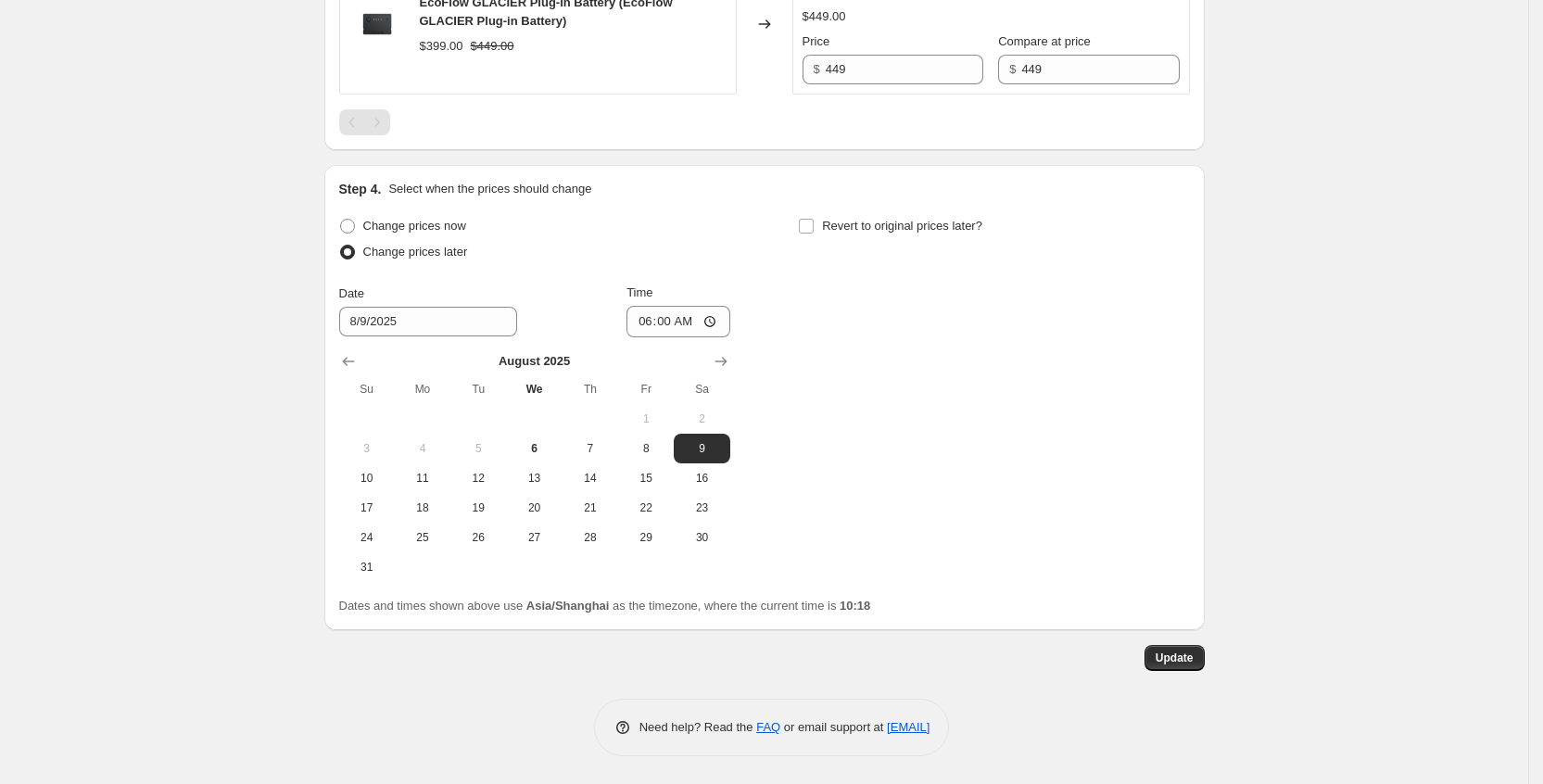 click at bounding box center (348, 252) 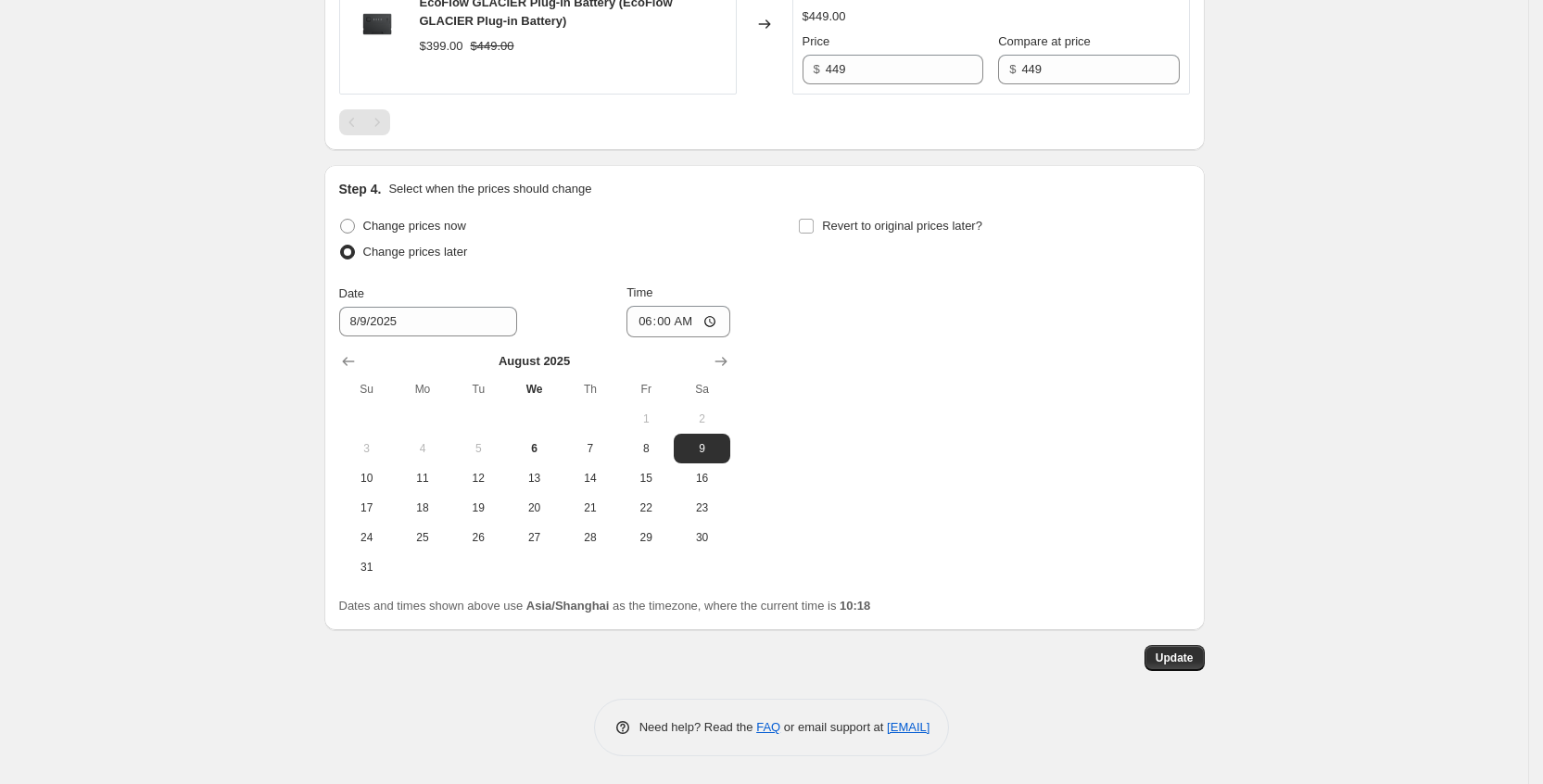 click on "Change prices now Change prices later" at bounding box center [535, 241] 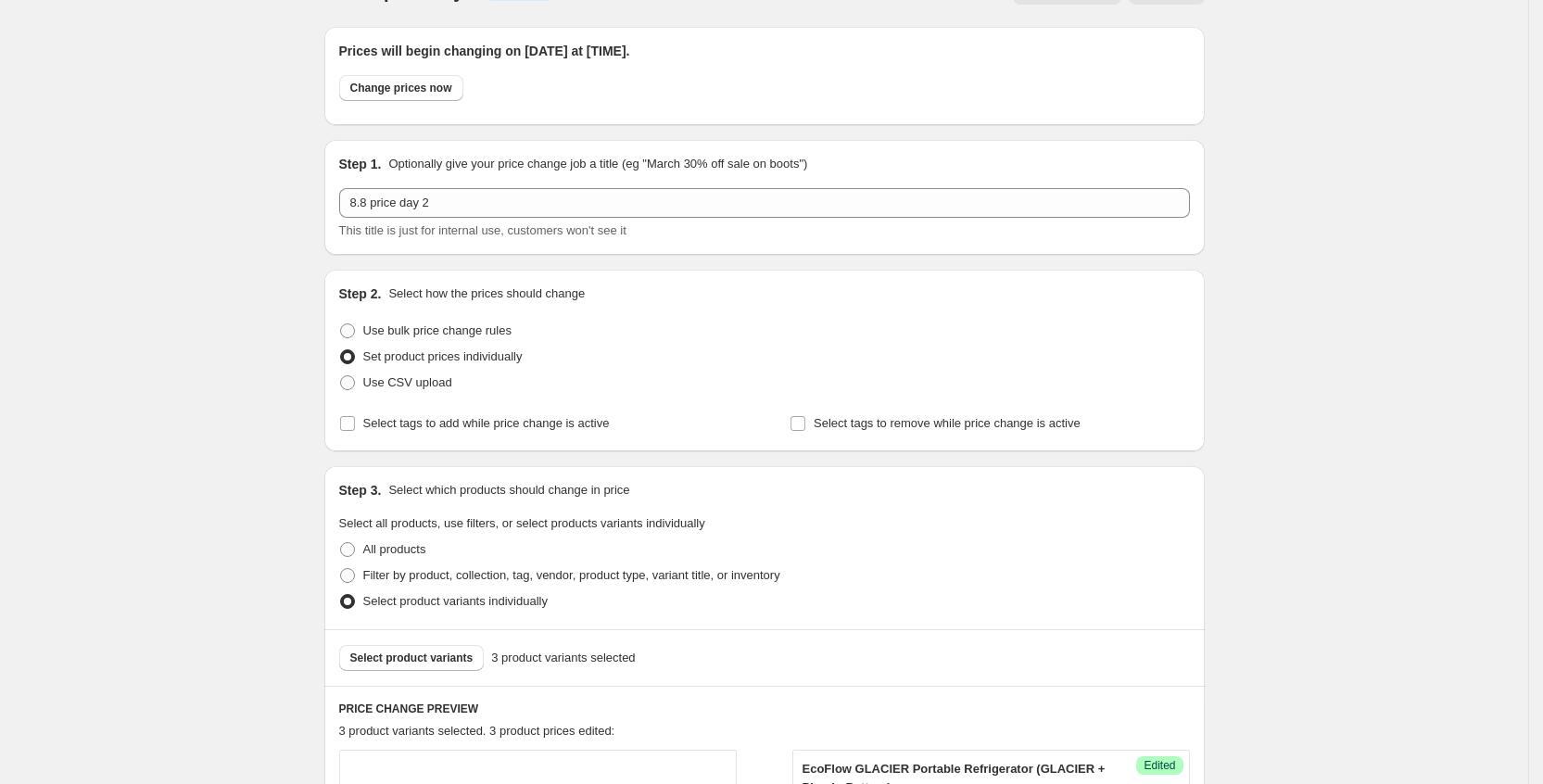 scroll, scrollTop: 0, scrollLeft: 0, axis: both 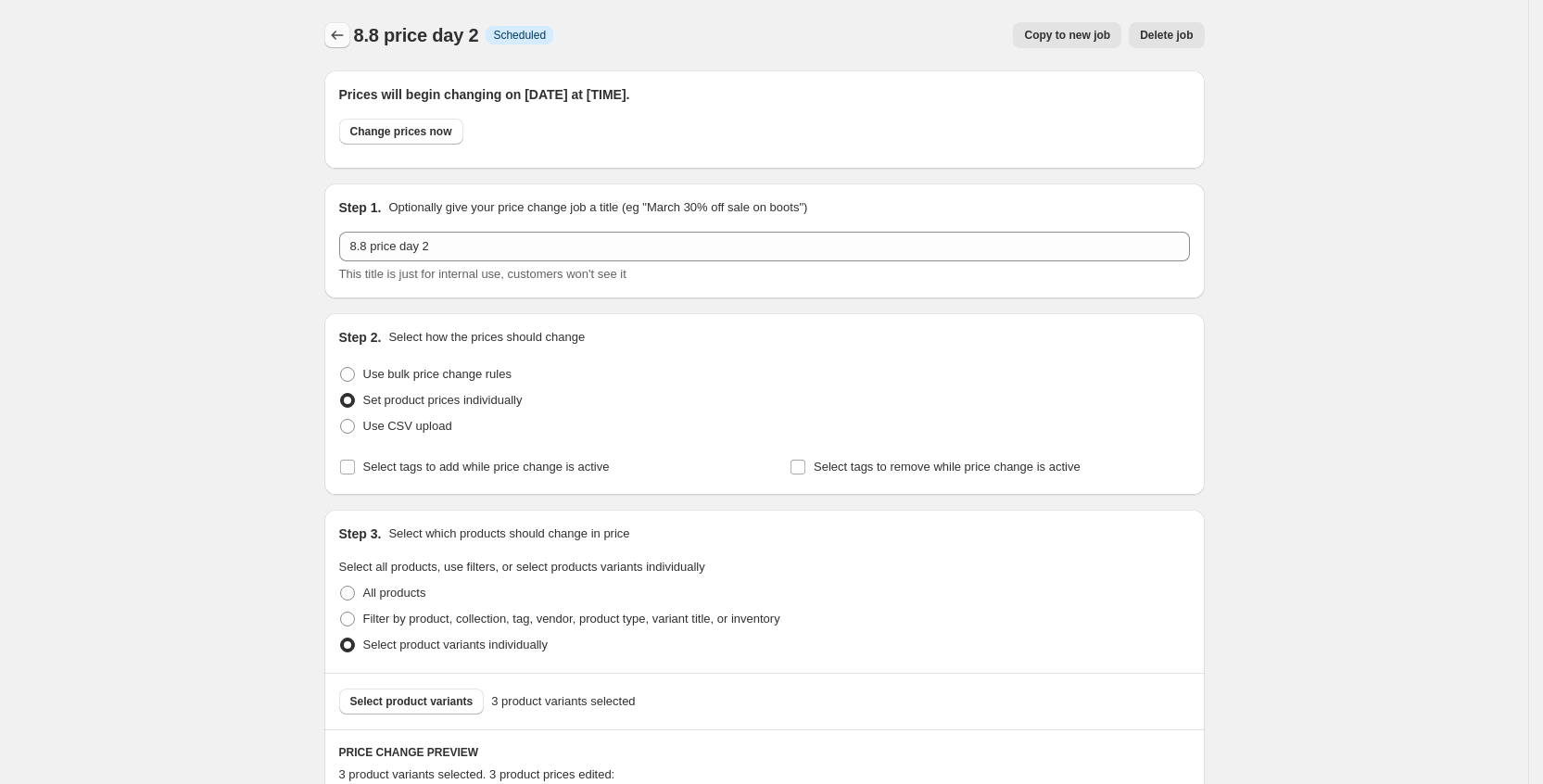 click 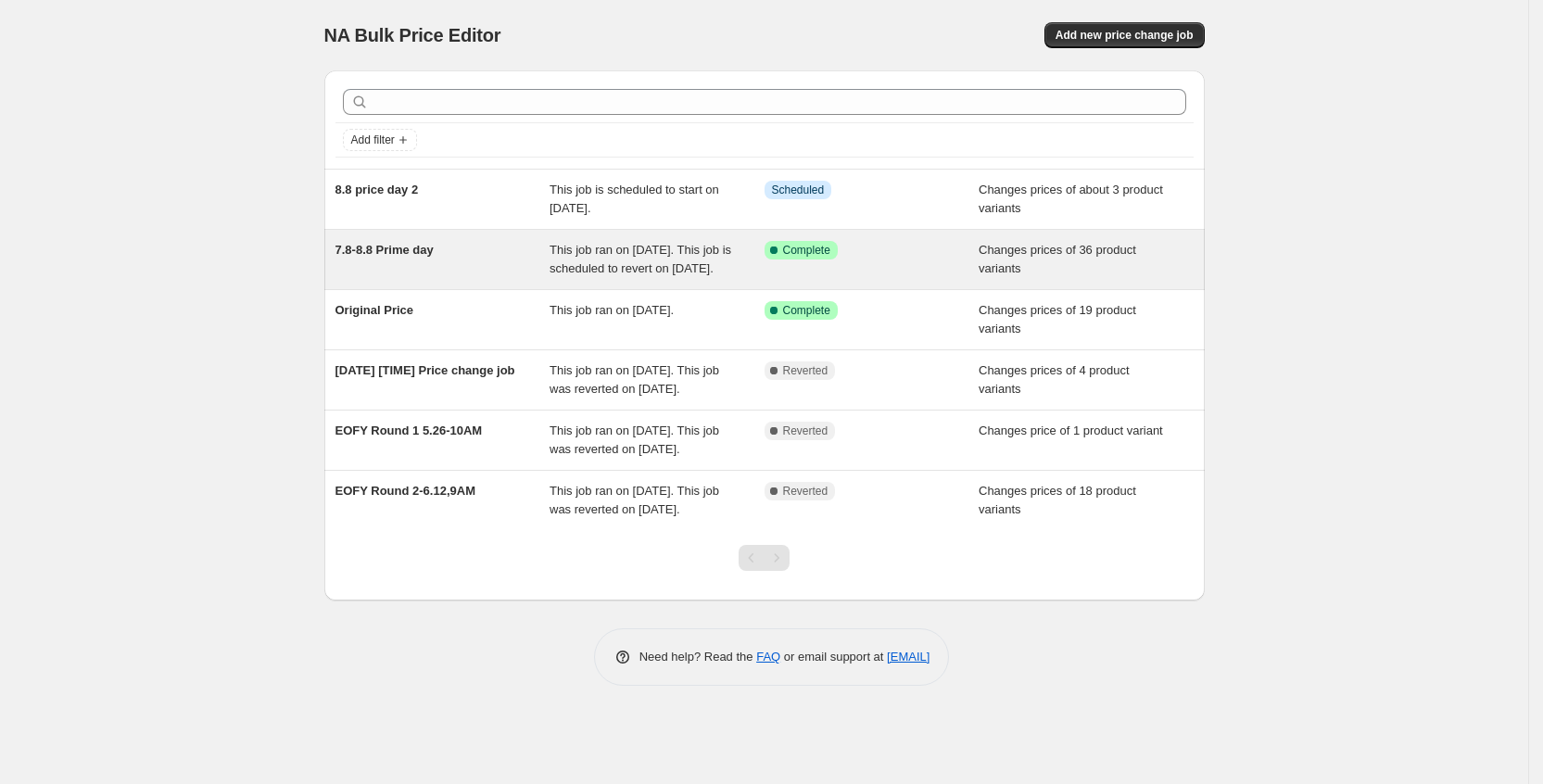 click on "7.8-8.8 Prime day" at bounding box center [443, 259] 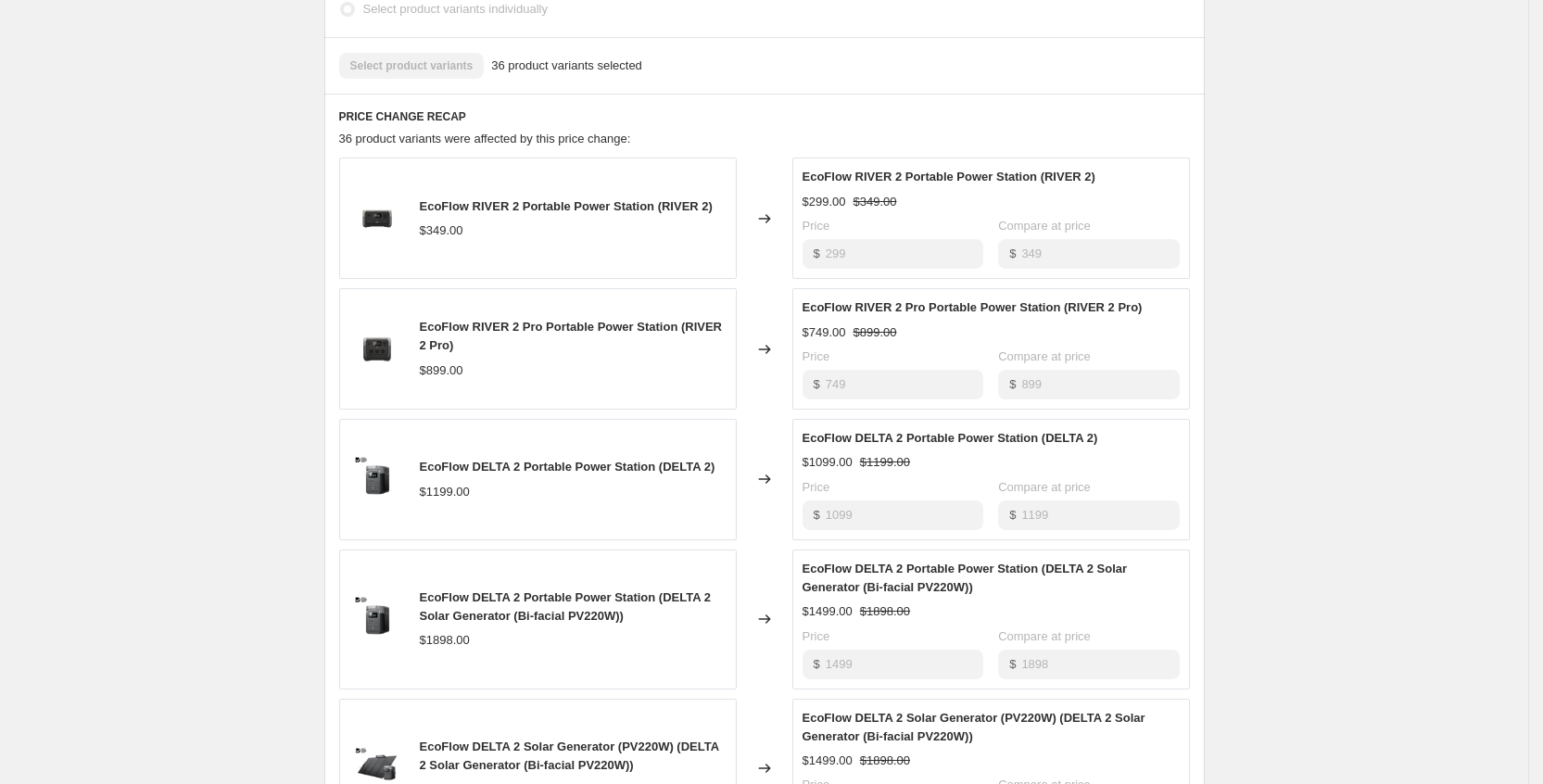 scroll, scrollTop: 11, scrollLeft: 0, axis: vertical 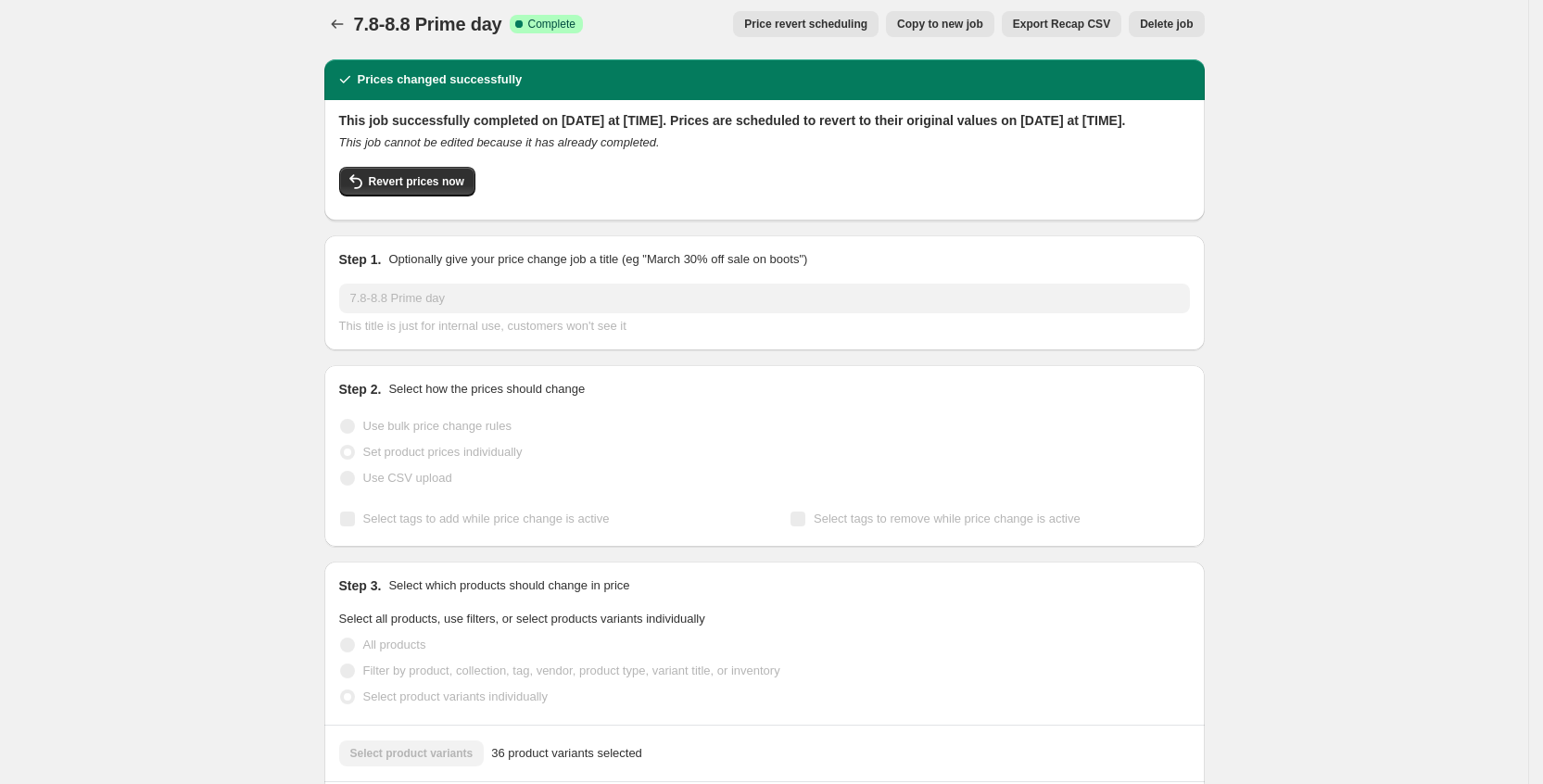 click on "Delete job" at bounding box center (1166, 24) 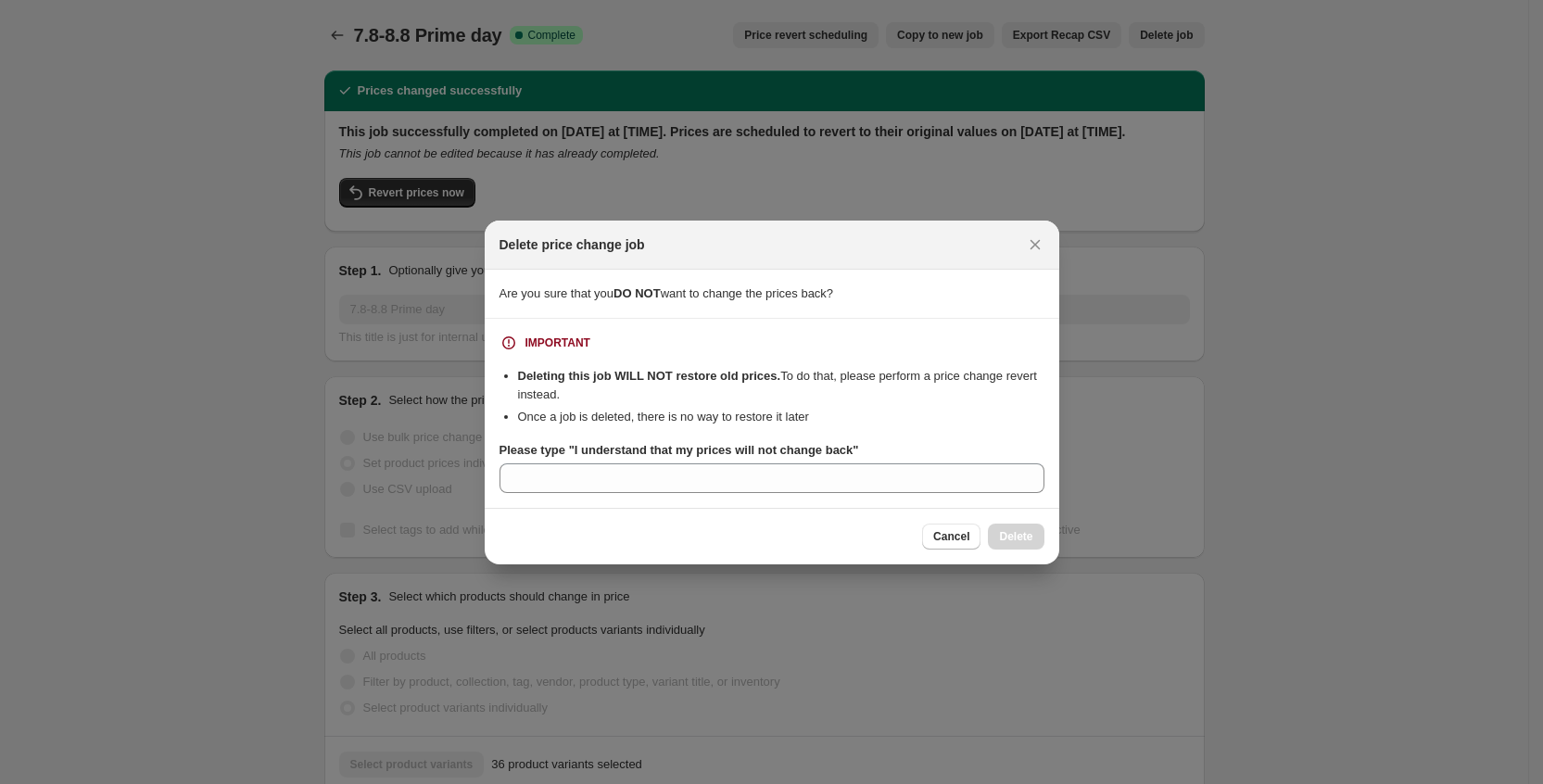 scroll, scrollTop: 11, scrollLeft: 0, axis: vertical 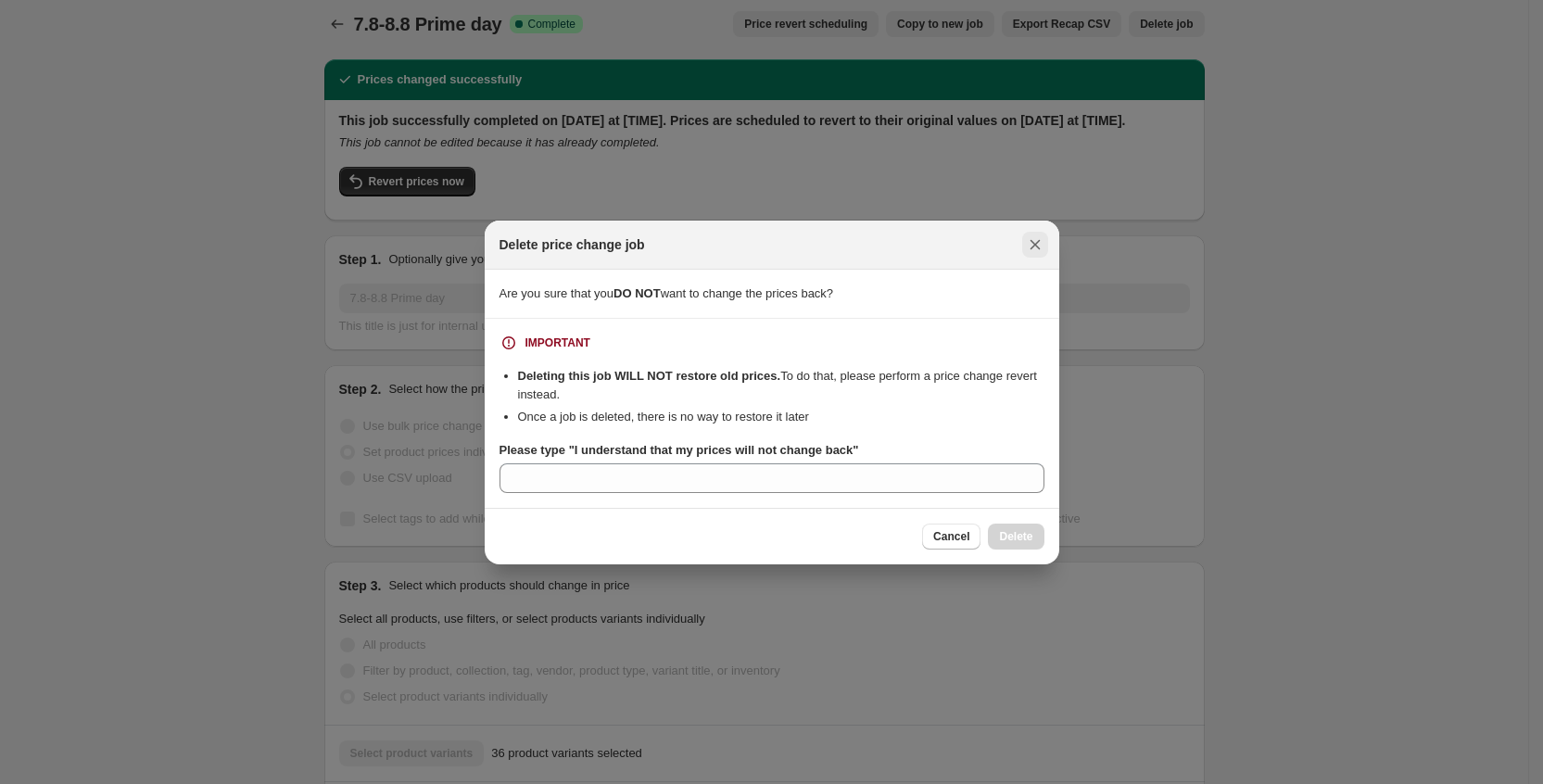 click 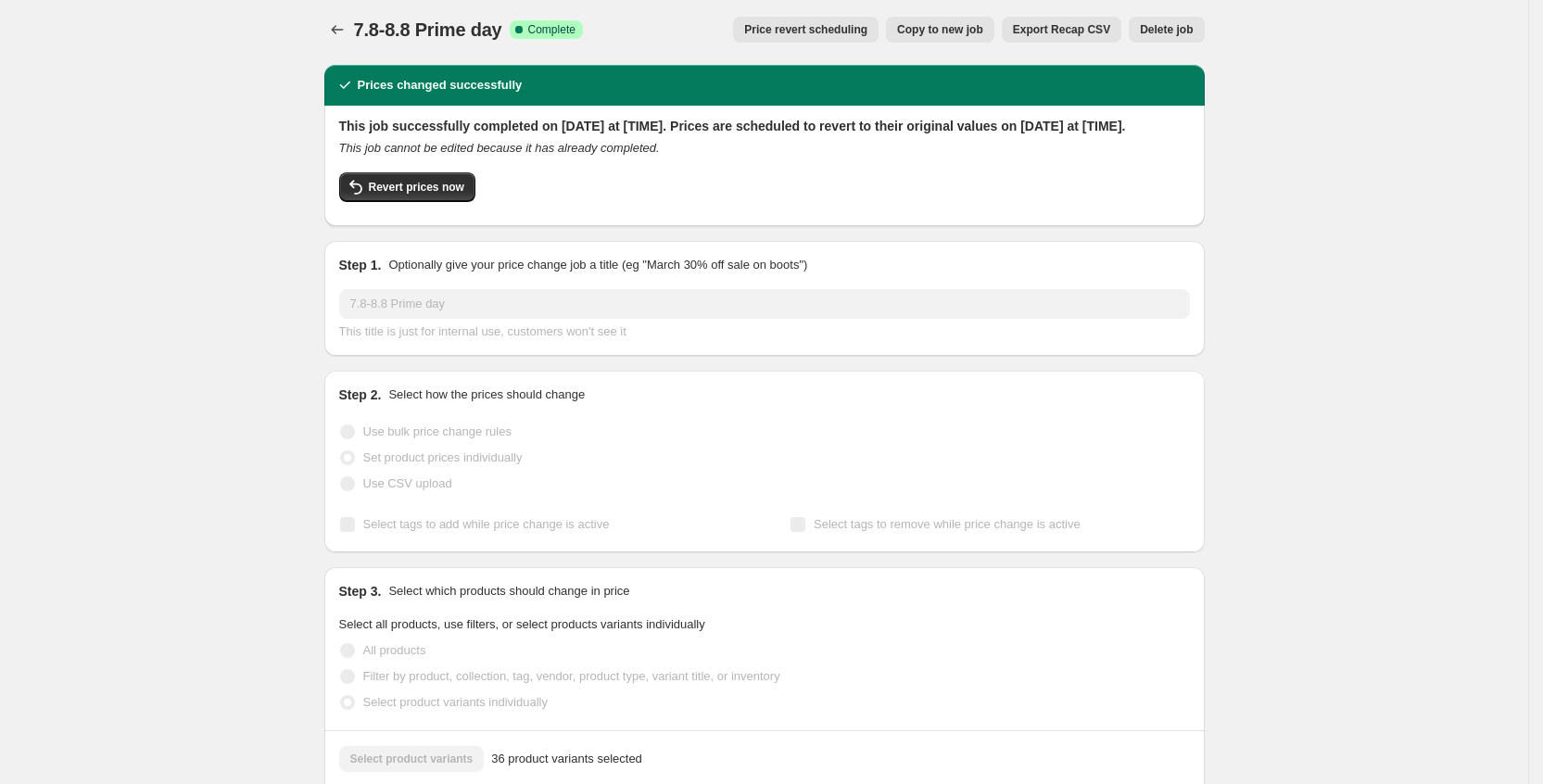 scroll, scrollTop: 0, scrollLeft: 0, axis: both 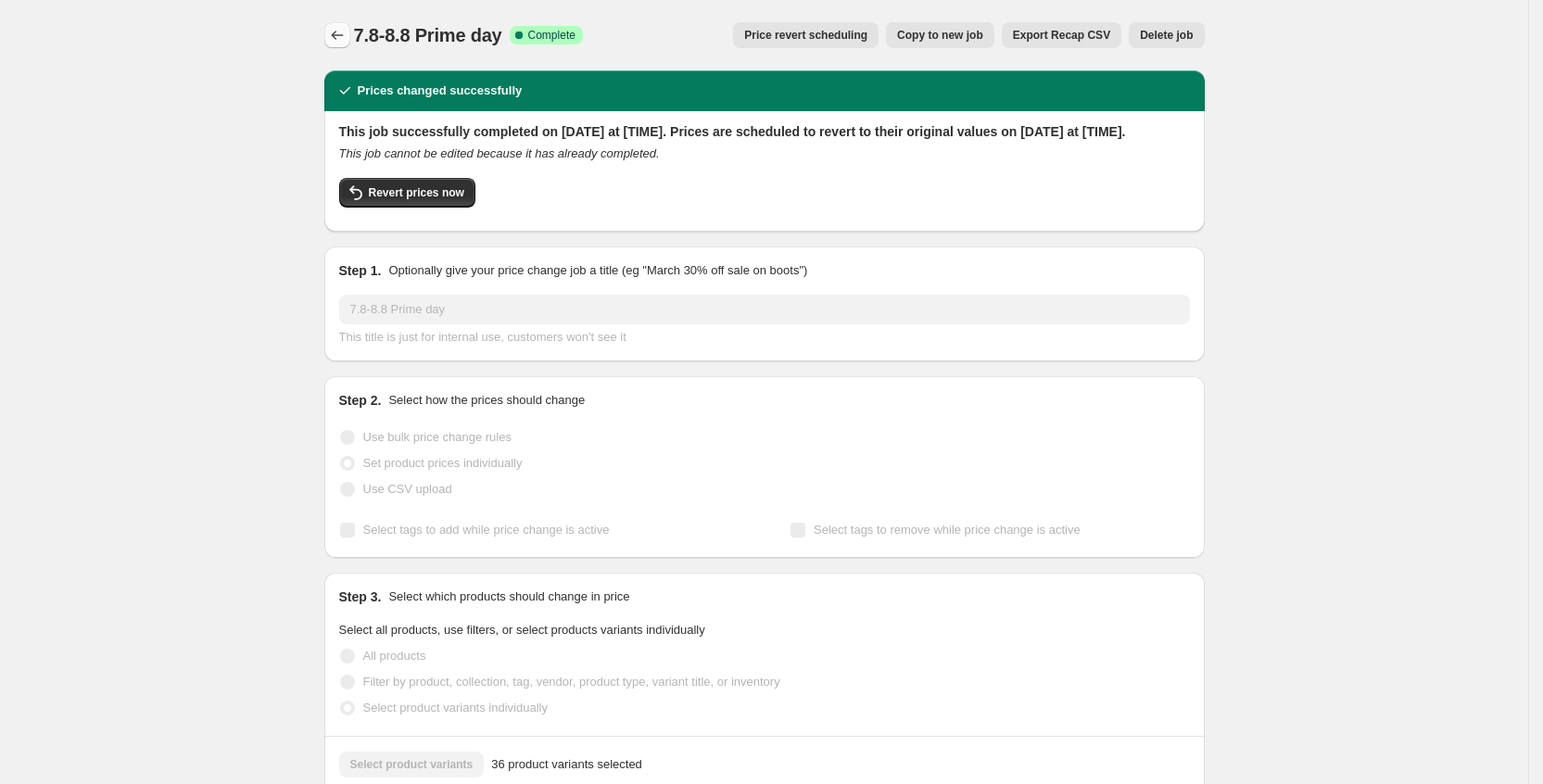 click 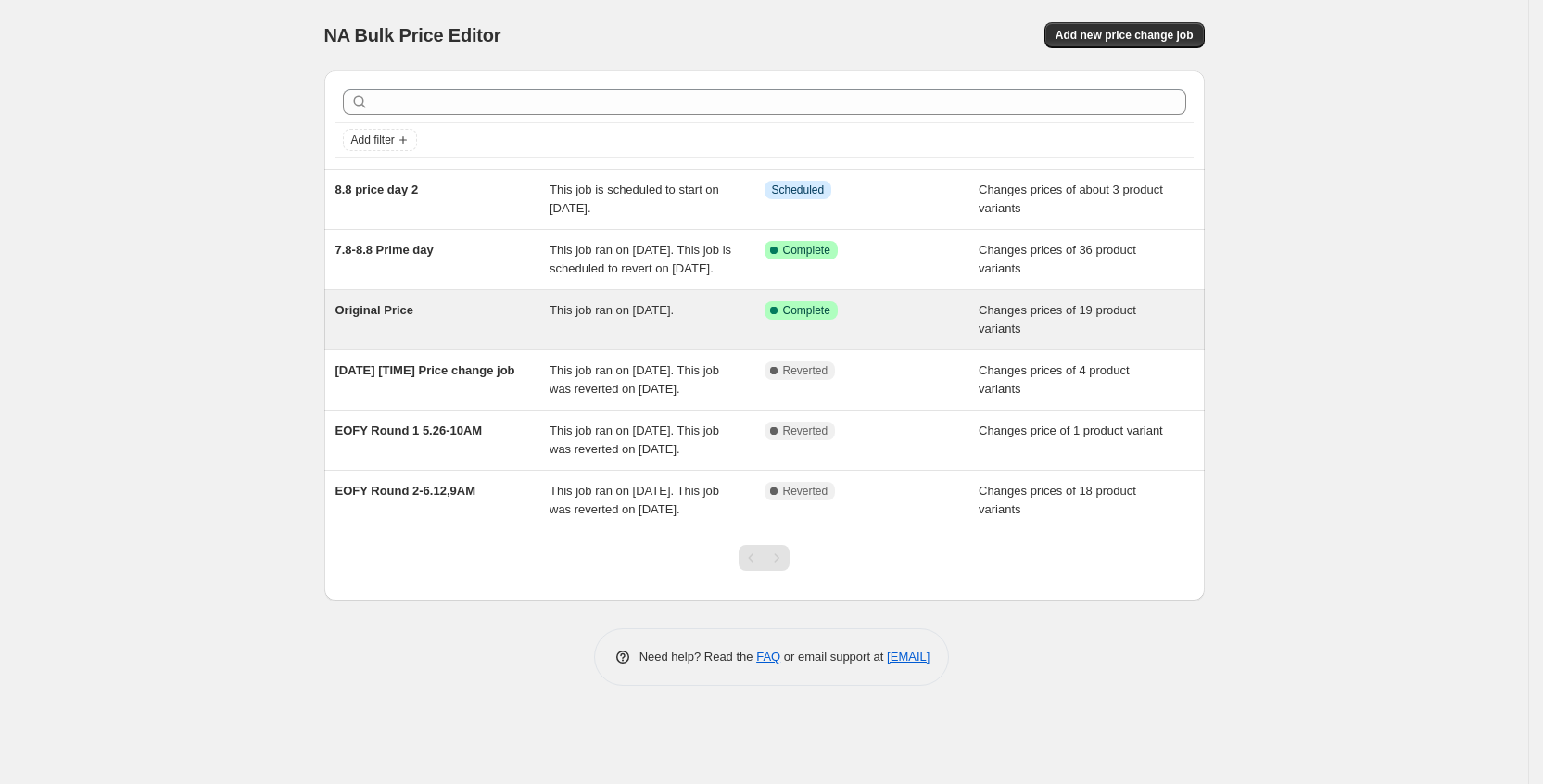 click on "Original Price" at bounding box center [443, 320] 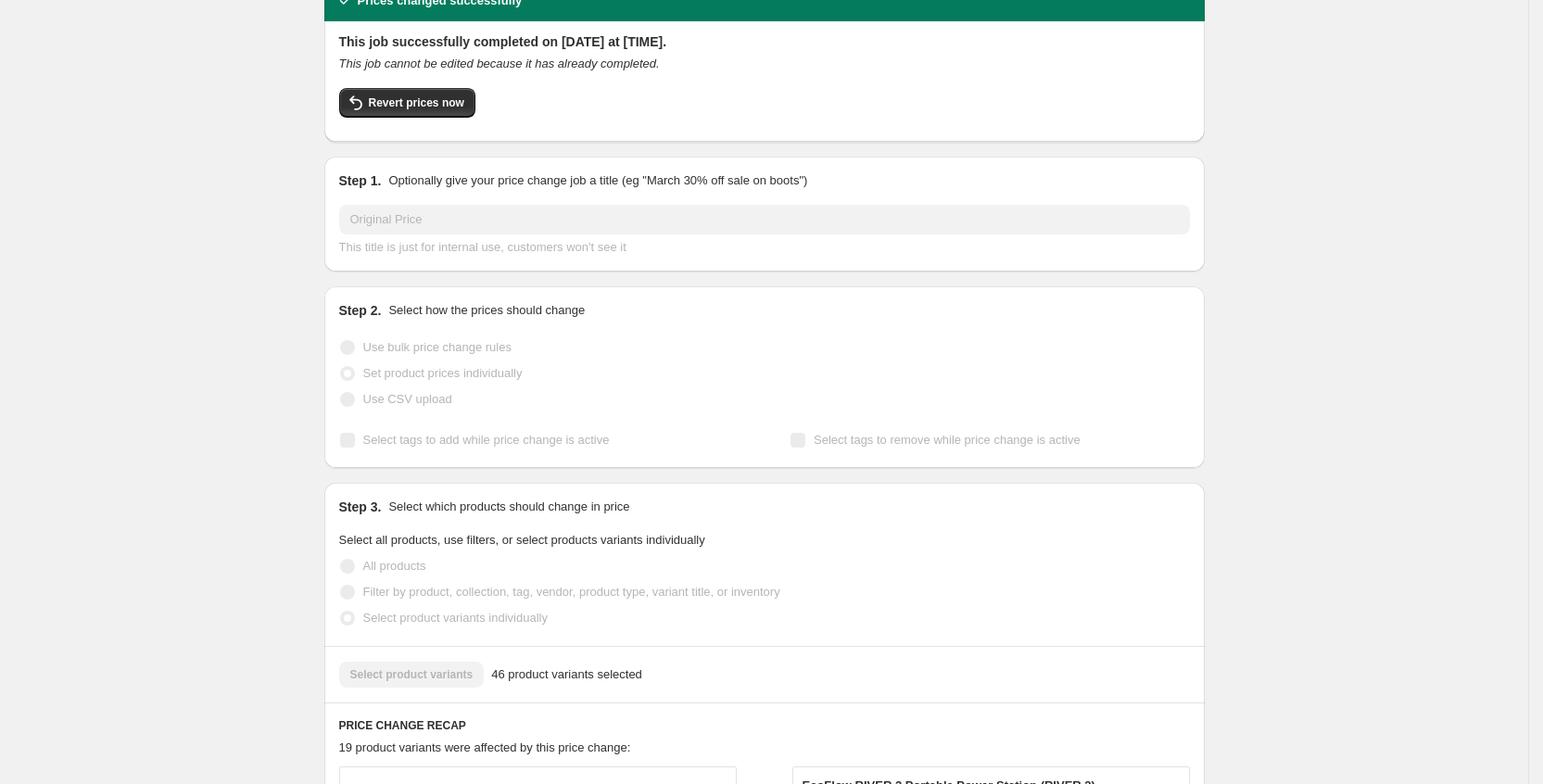 scroll, scrollTop: 0, scrollLeft: 0, axis: both 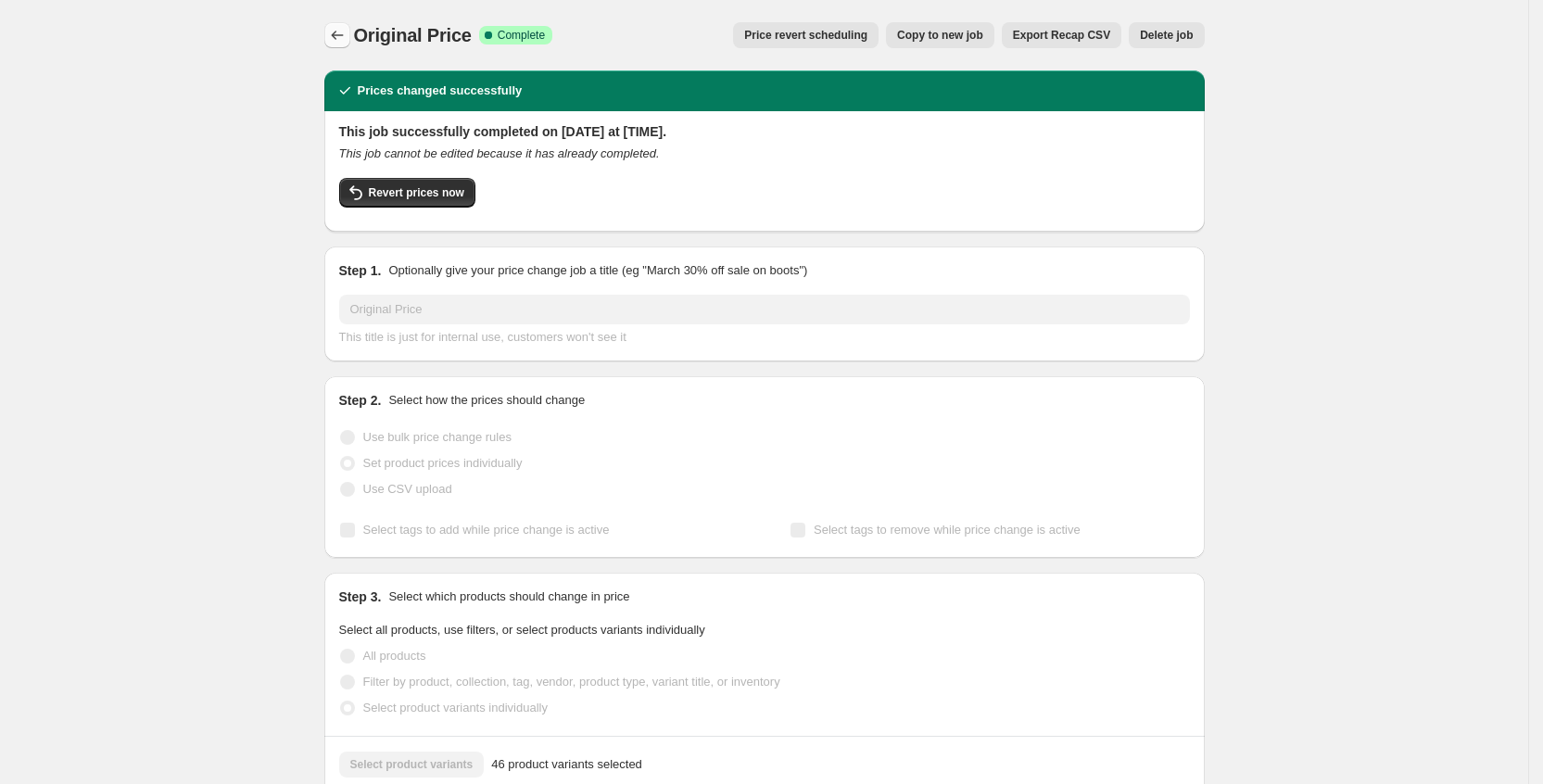 click 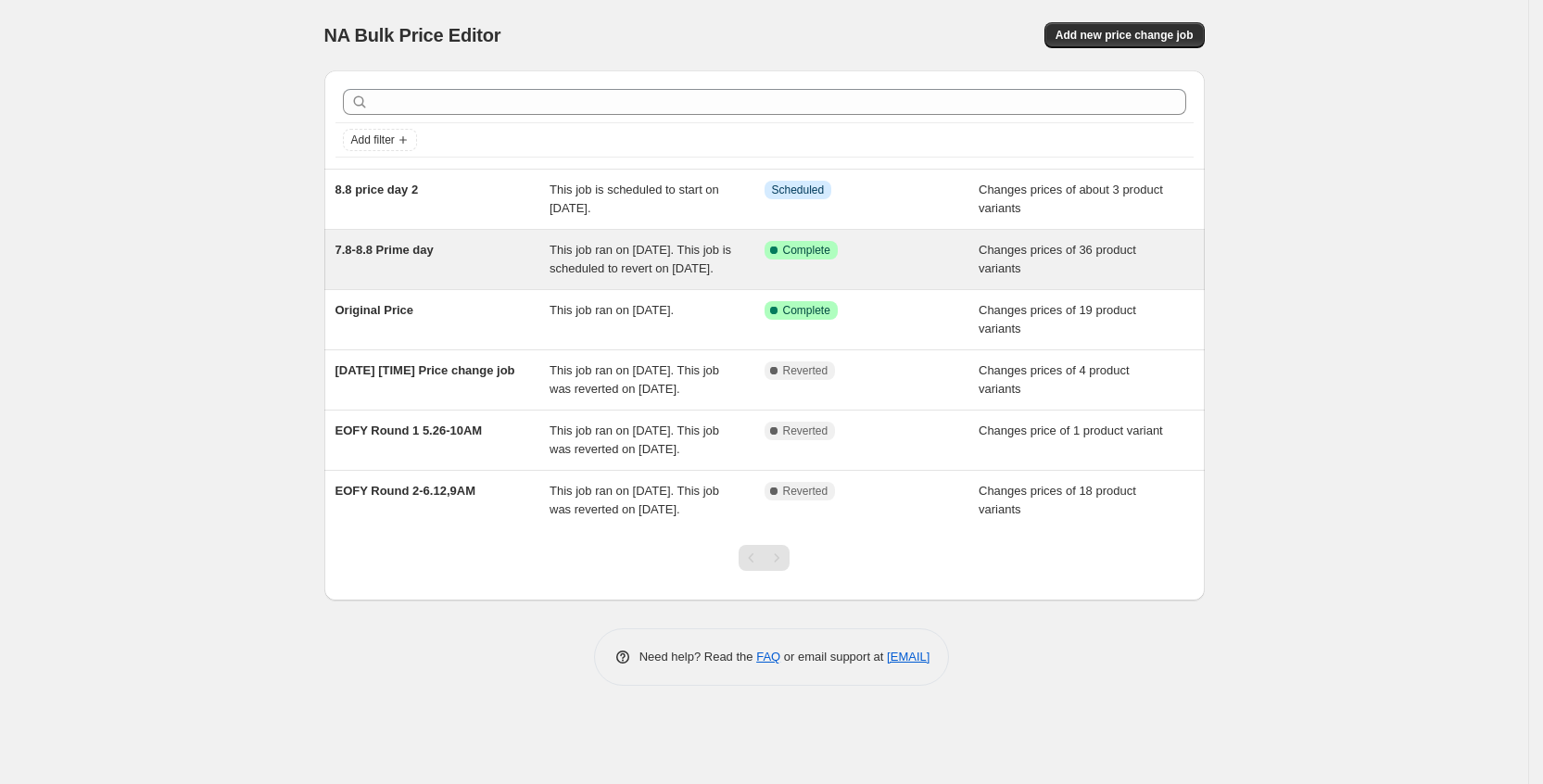 click on "7.8-8.8 Prime day" at bounding box center (443, 259) 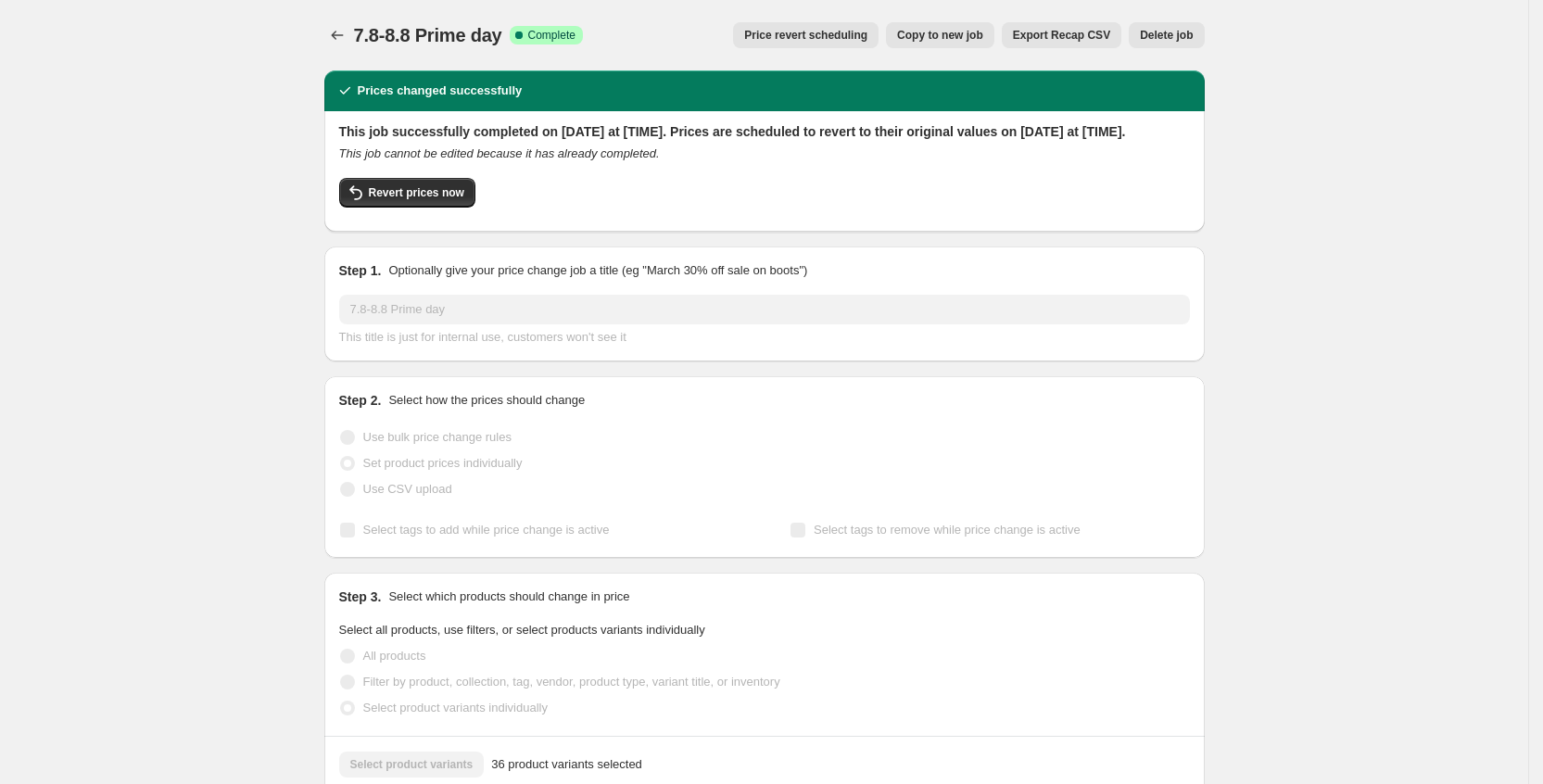 click on "Delete job" at bounding box center (1166, 35) 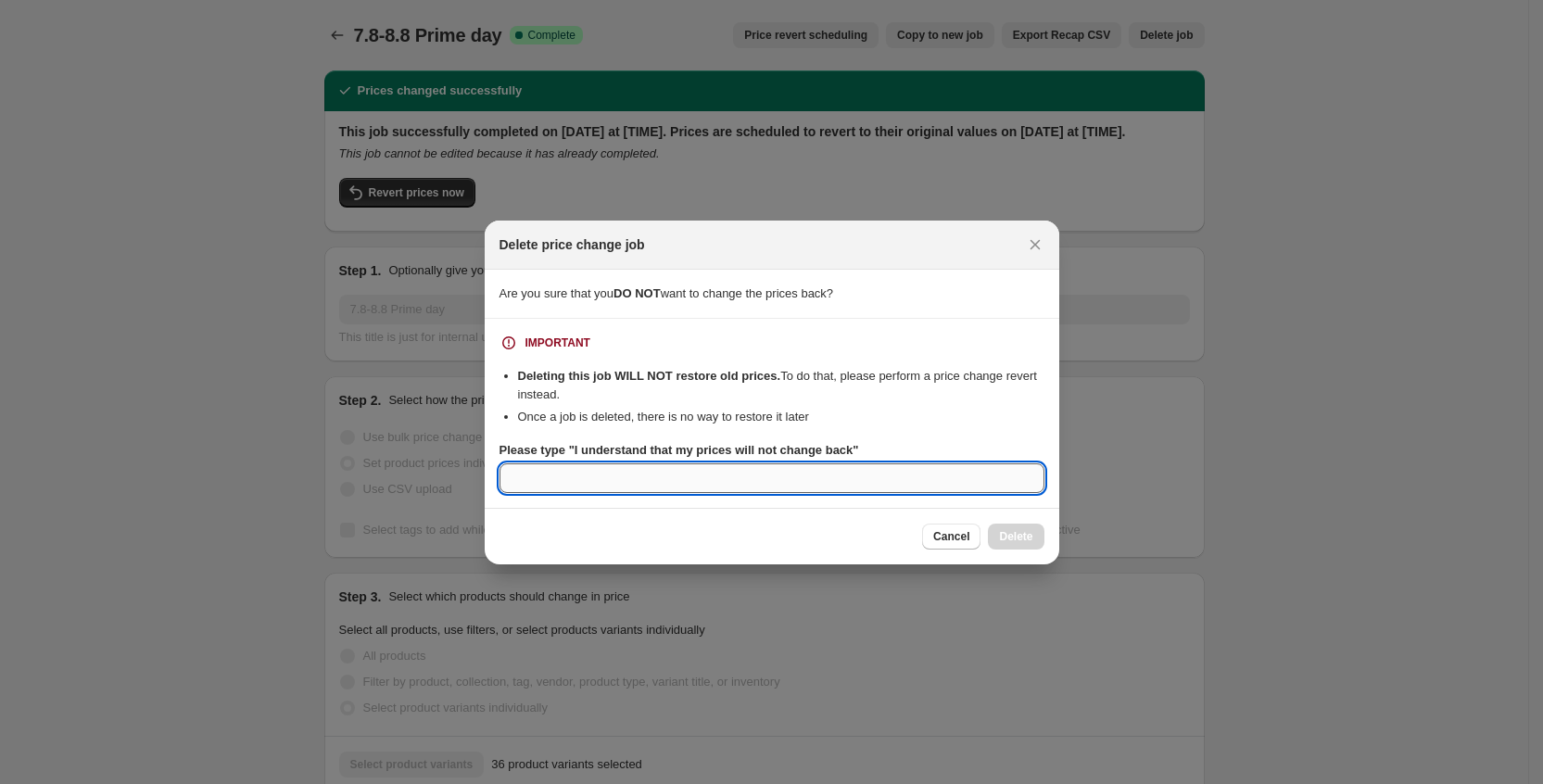 click on "Please type "I understand that my prices will not change back"" at bounding box center [772, 478] 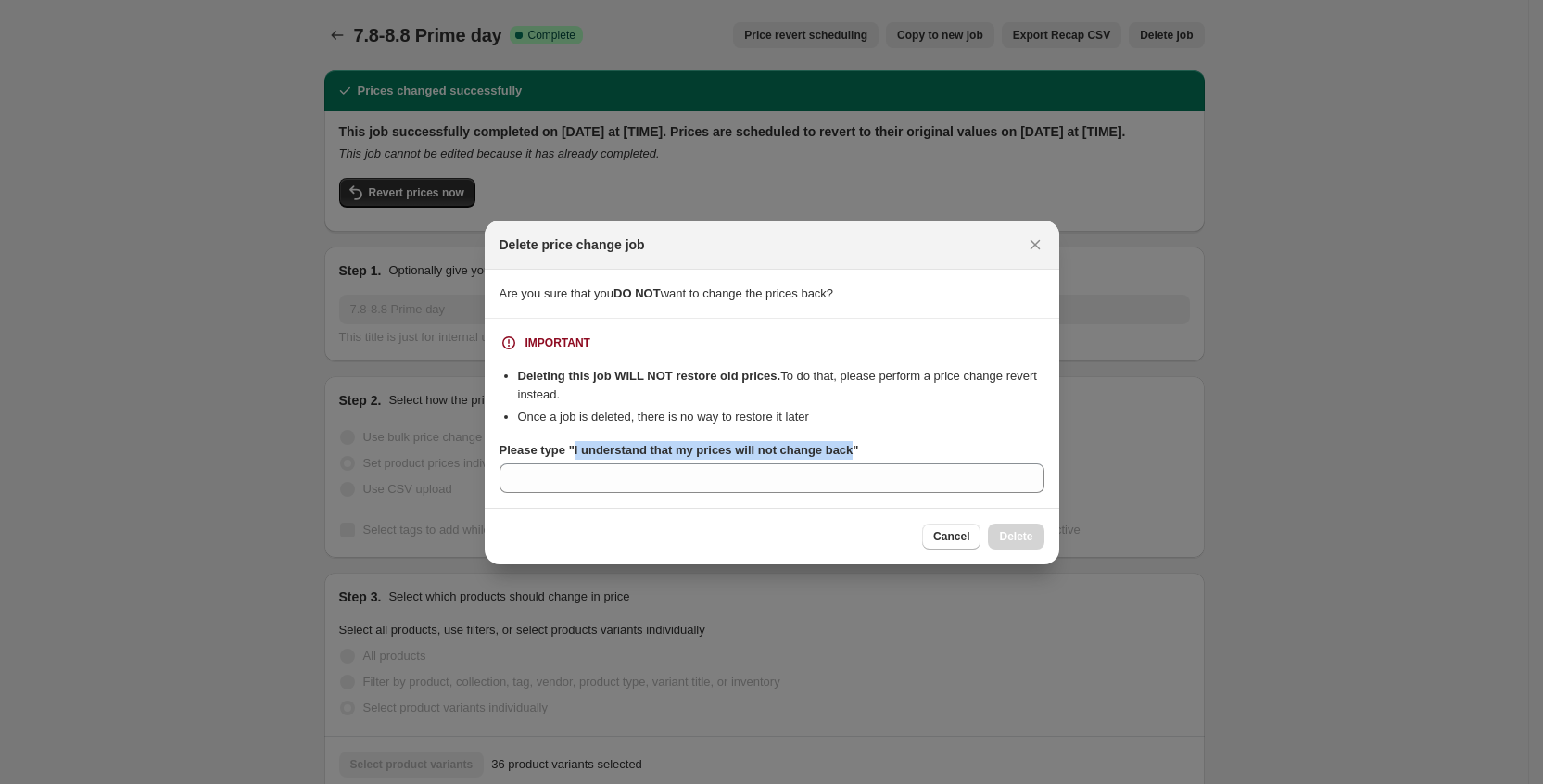 drag, startPoint x: 848, startPoint y: 449, endPoint x: 571, endPoint y: 447, distance: 277.00722 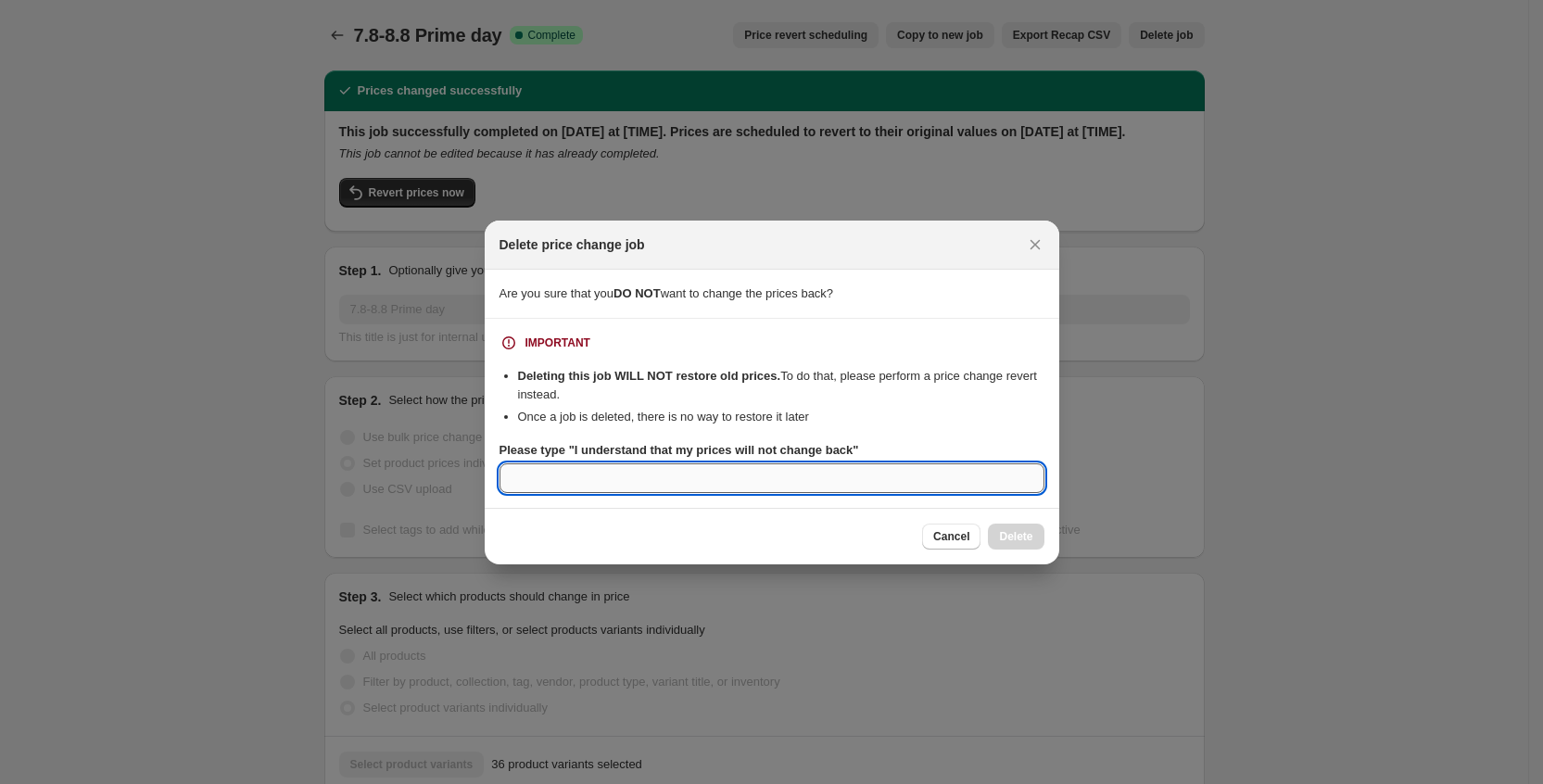 click on "Please type "I understand that my prices will not change back"" at bounding box center [772, 478] 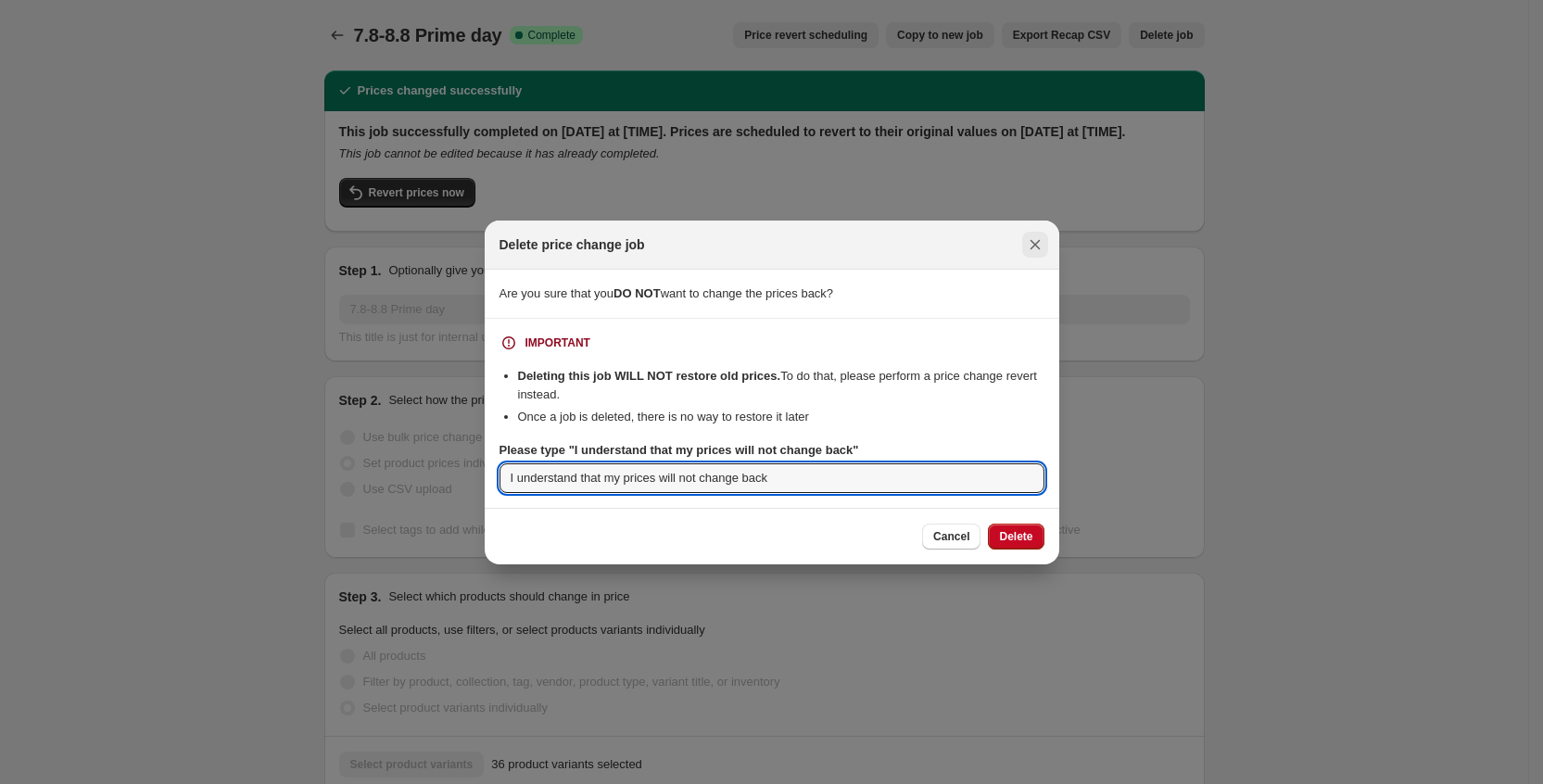 type on "I understand that my prices will not change back" 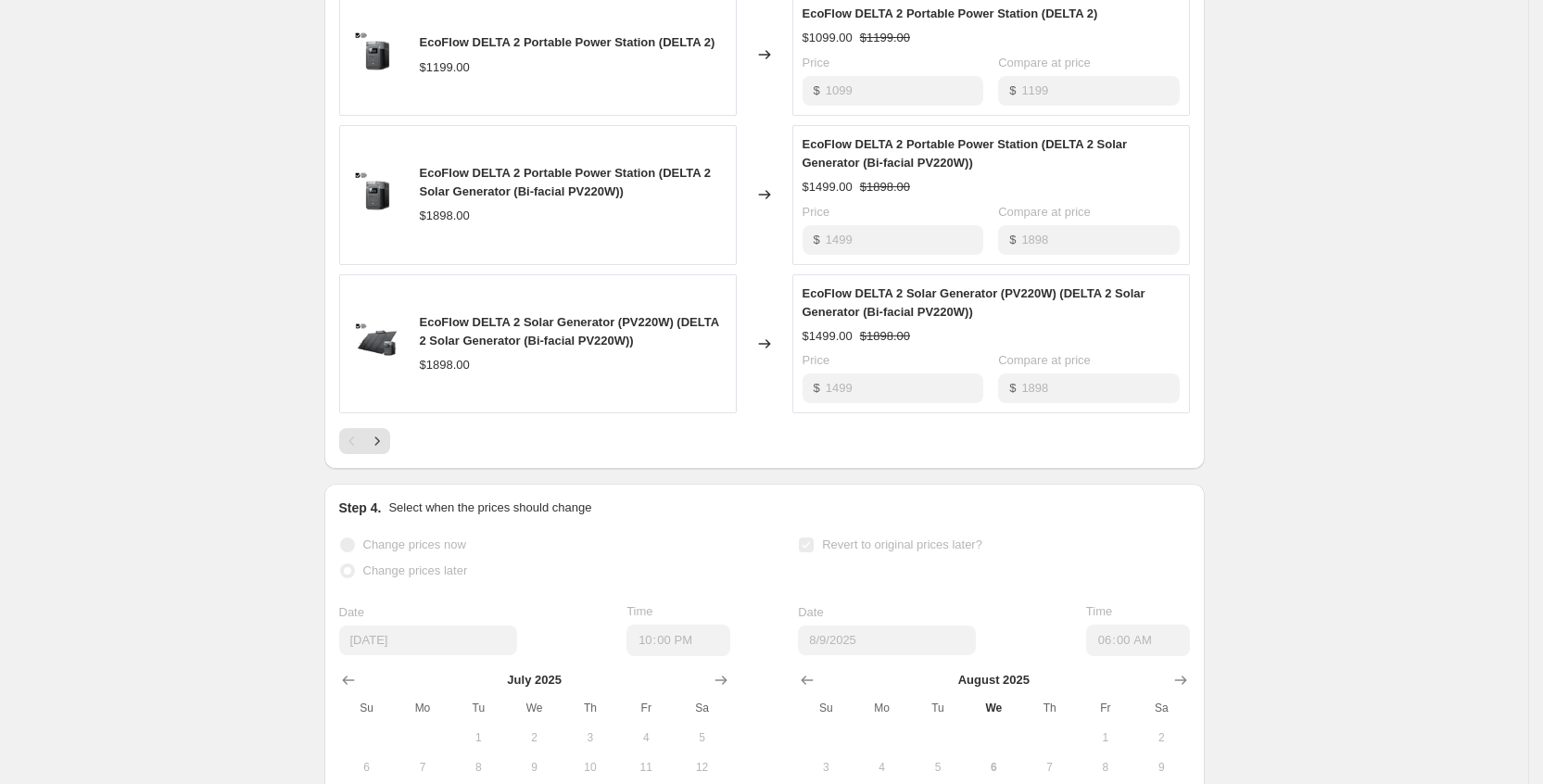scroll, scrollTop: 984, scrollLeft: 0, axis: vertical 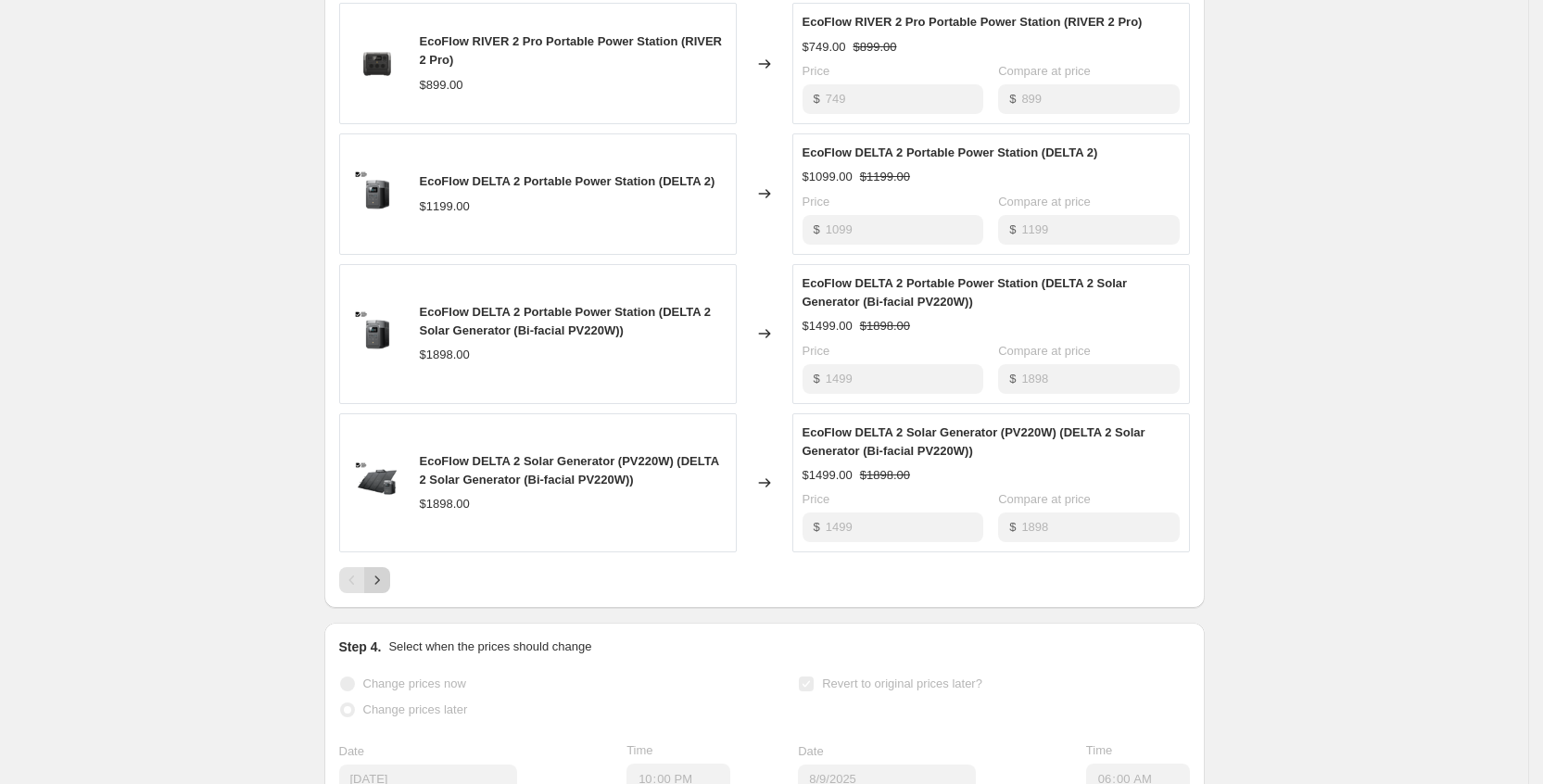 click 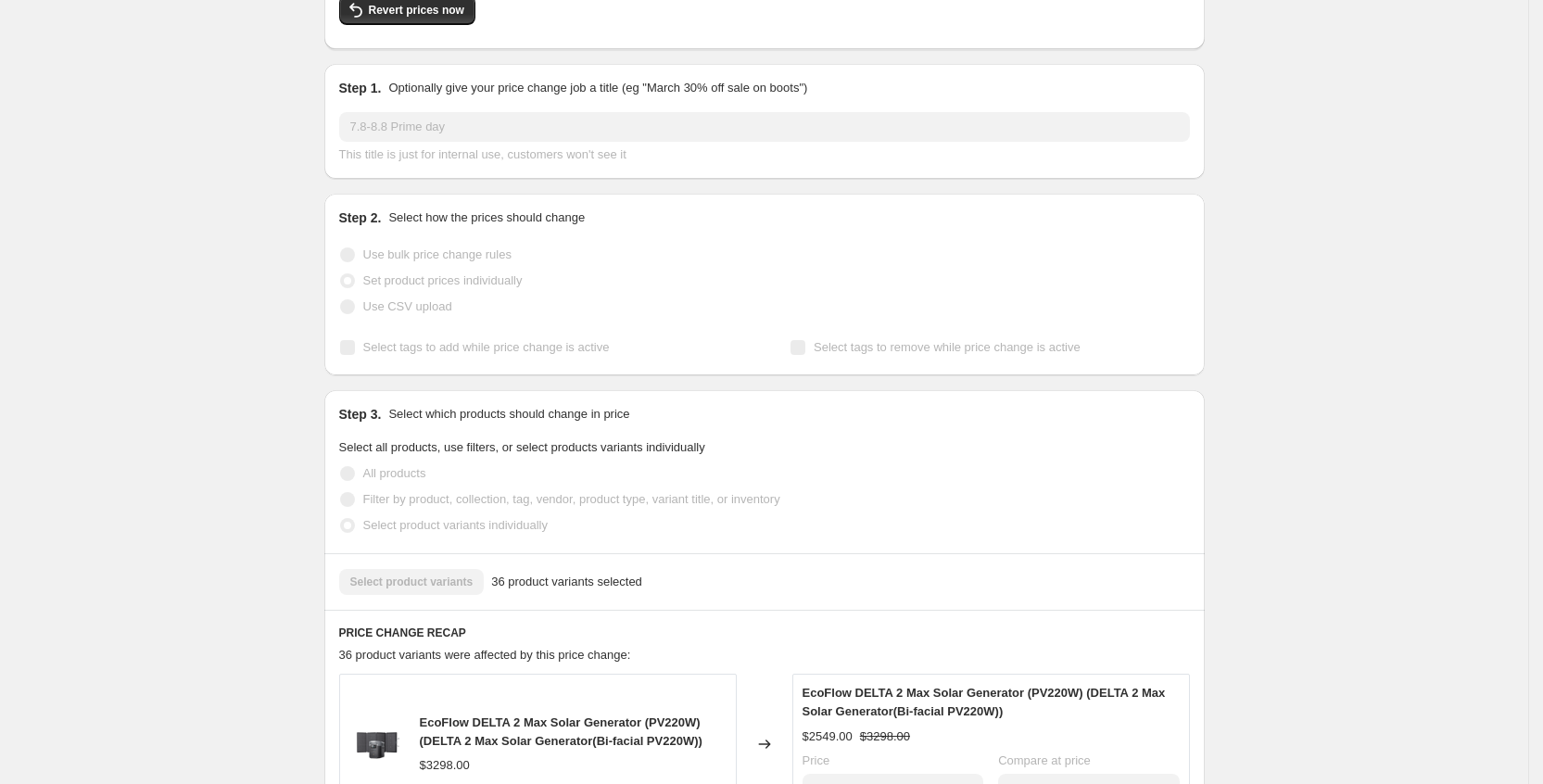 scroll, scrollTop: 0, scrollLeft: 0, axis: both 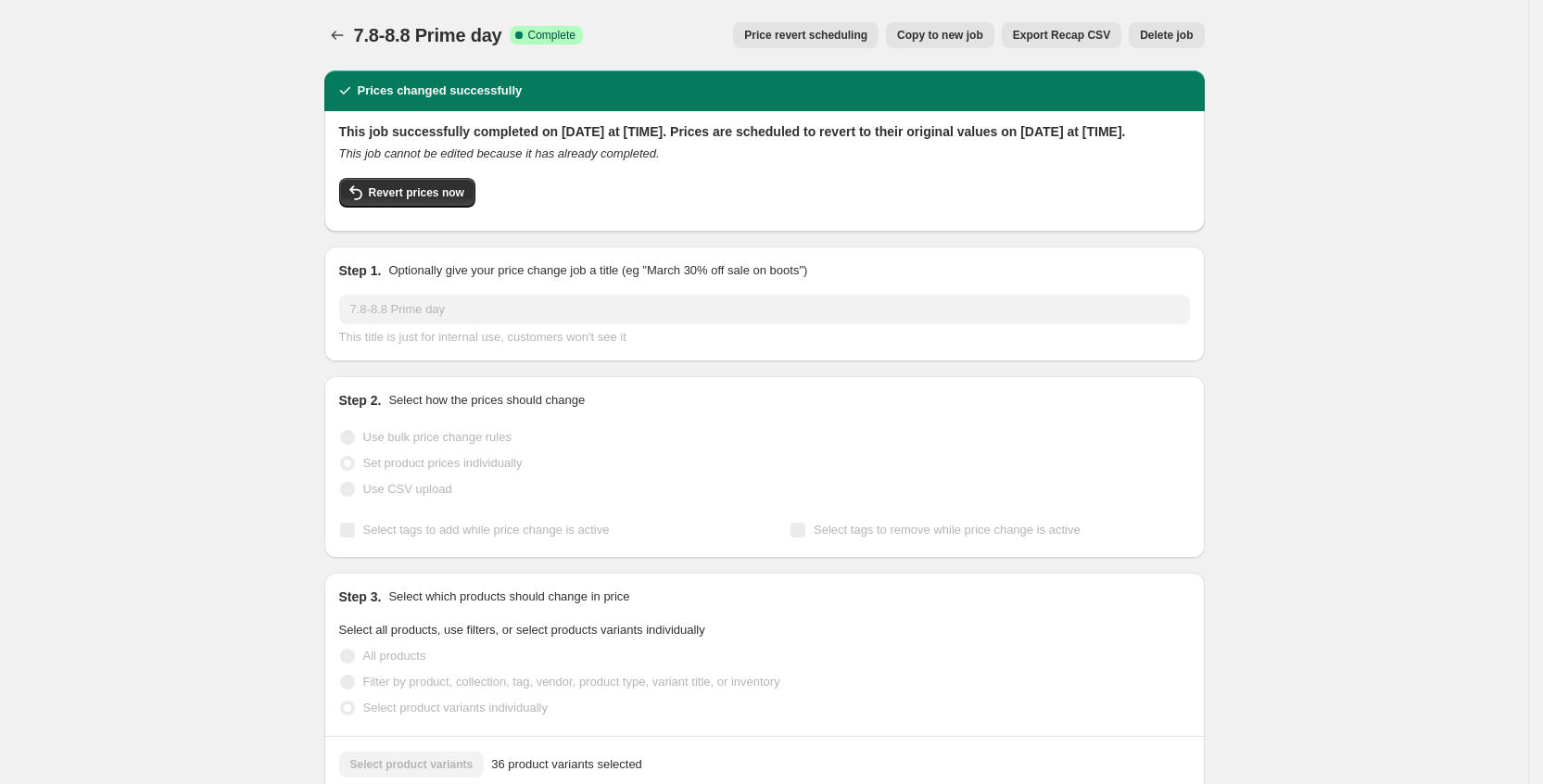 click on "Delete job" at bounding box center [1166, 35] 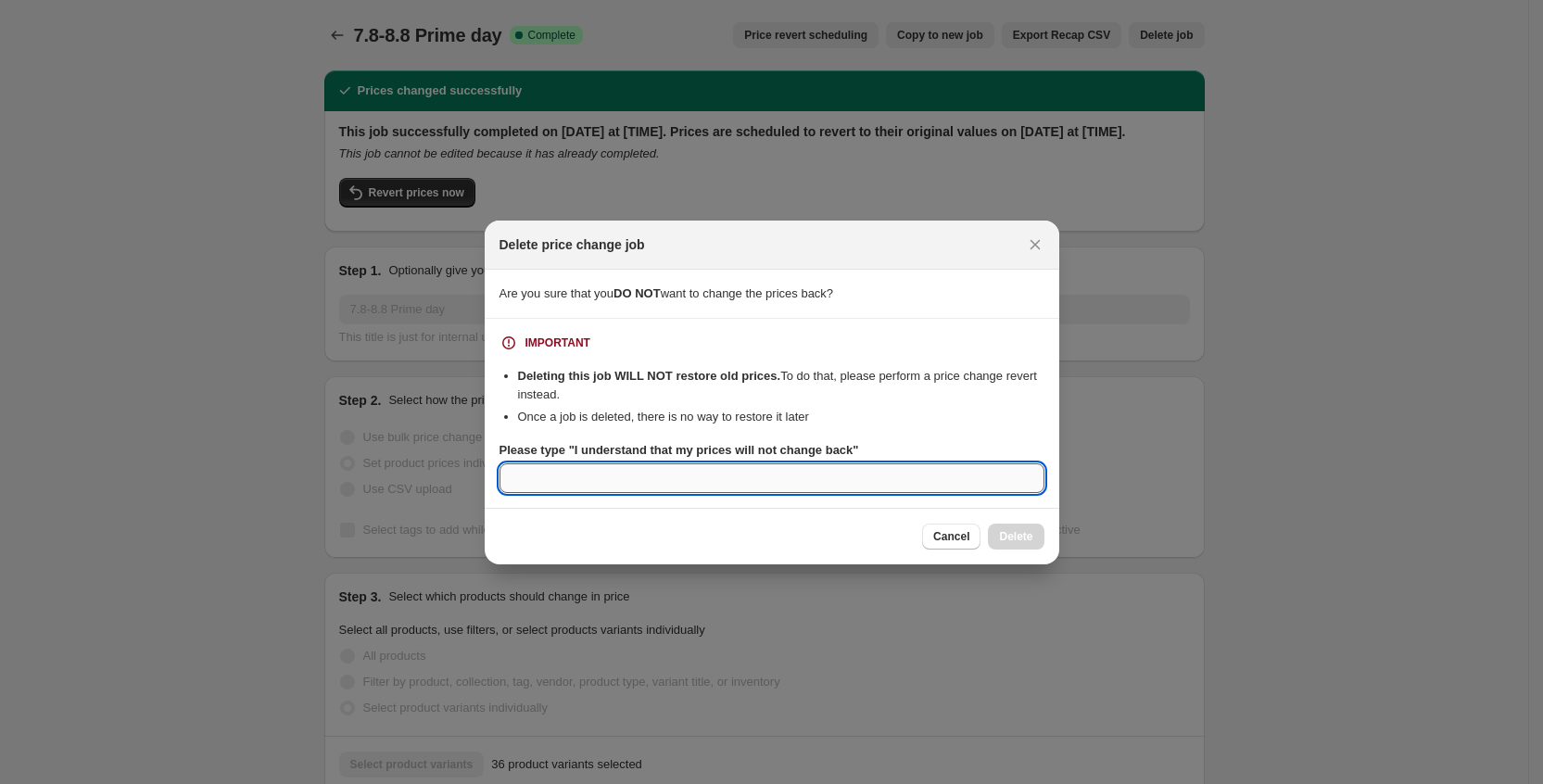 click on "Please type "I understand that my prices will not change back"" at bounding box center (772, 478) 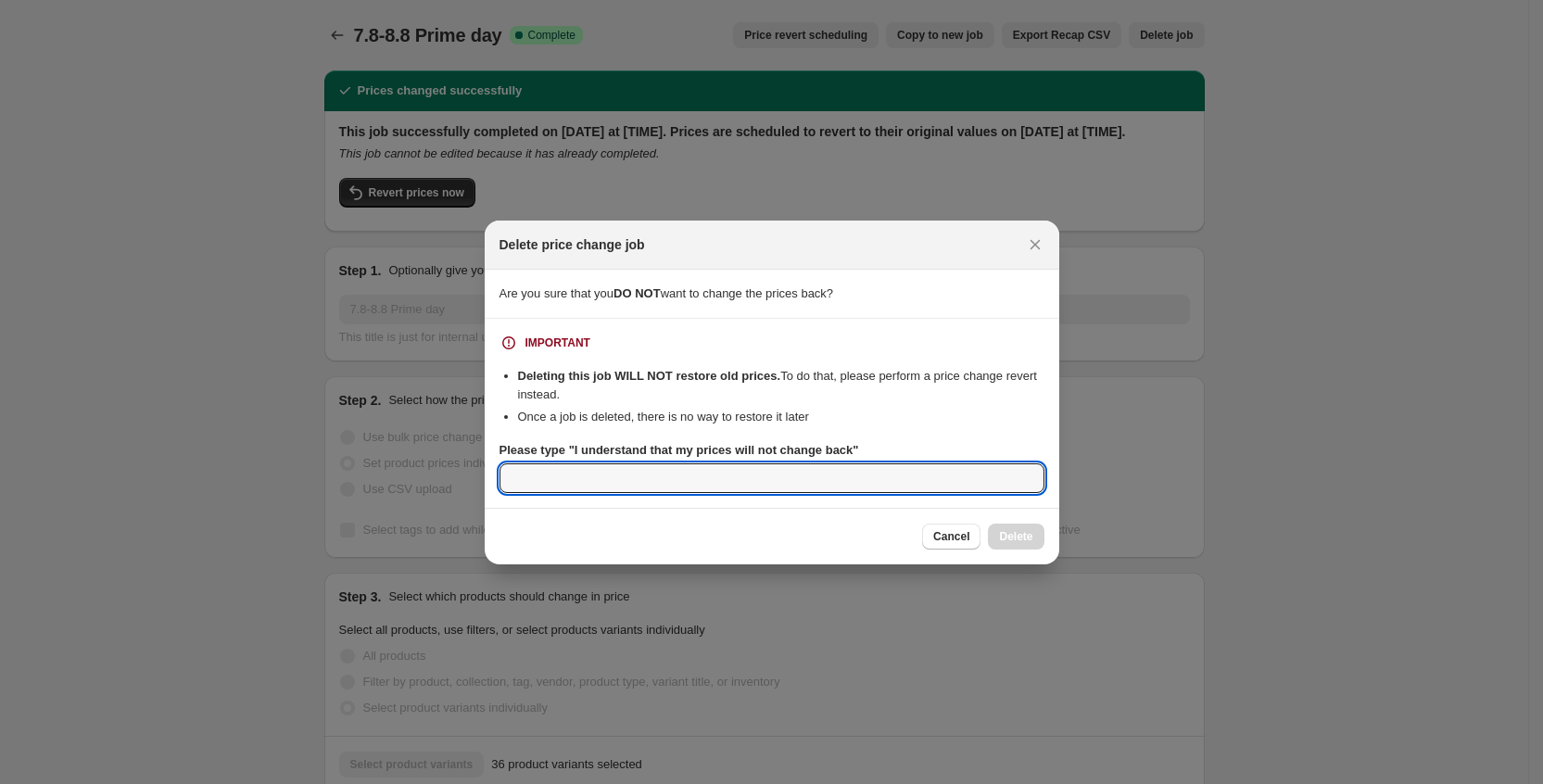 paste on "I understand that my prices will not change back" 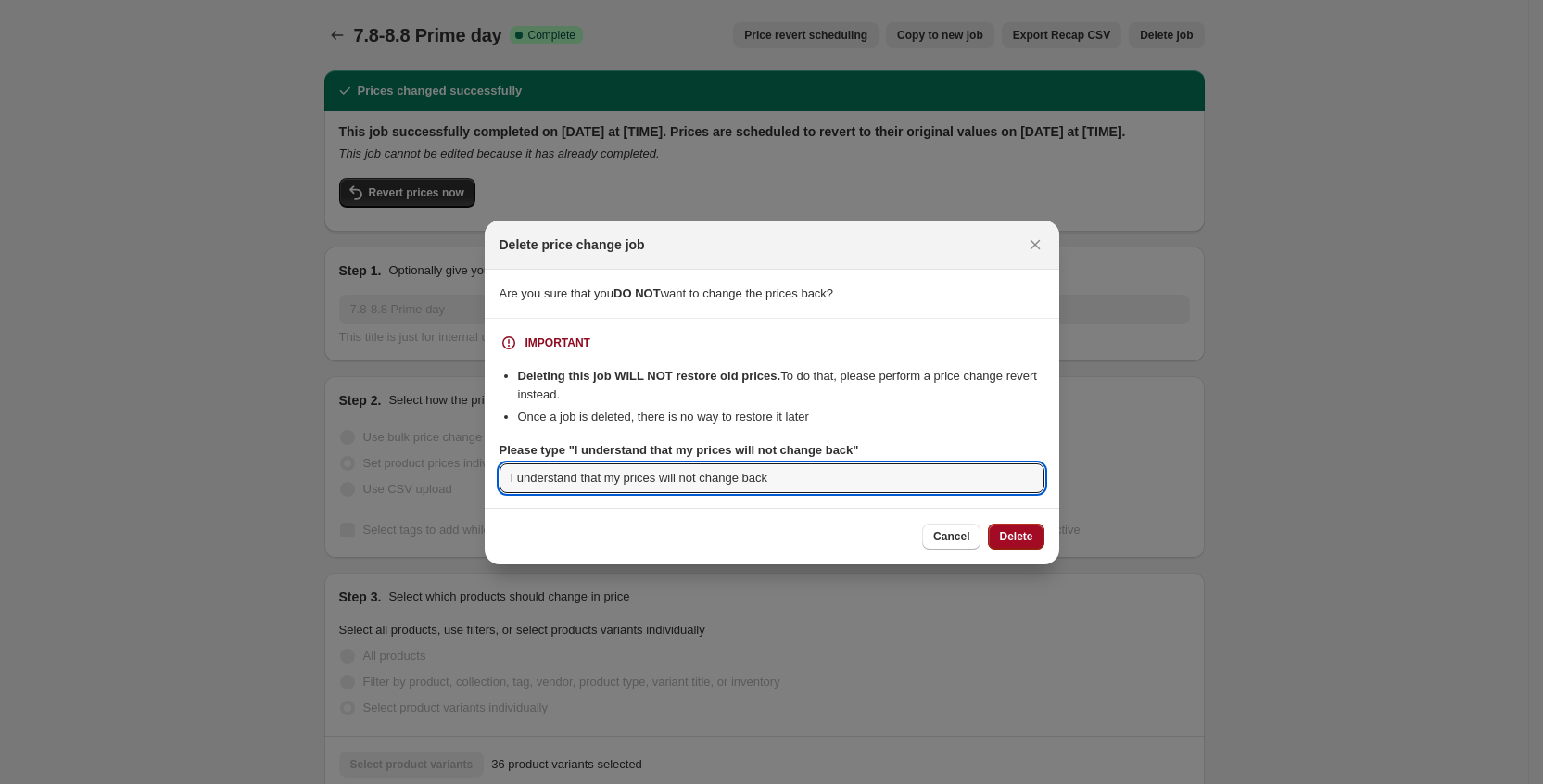 type on "I understand that my prices will not change back" 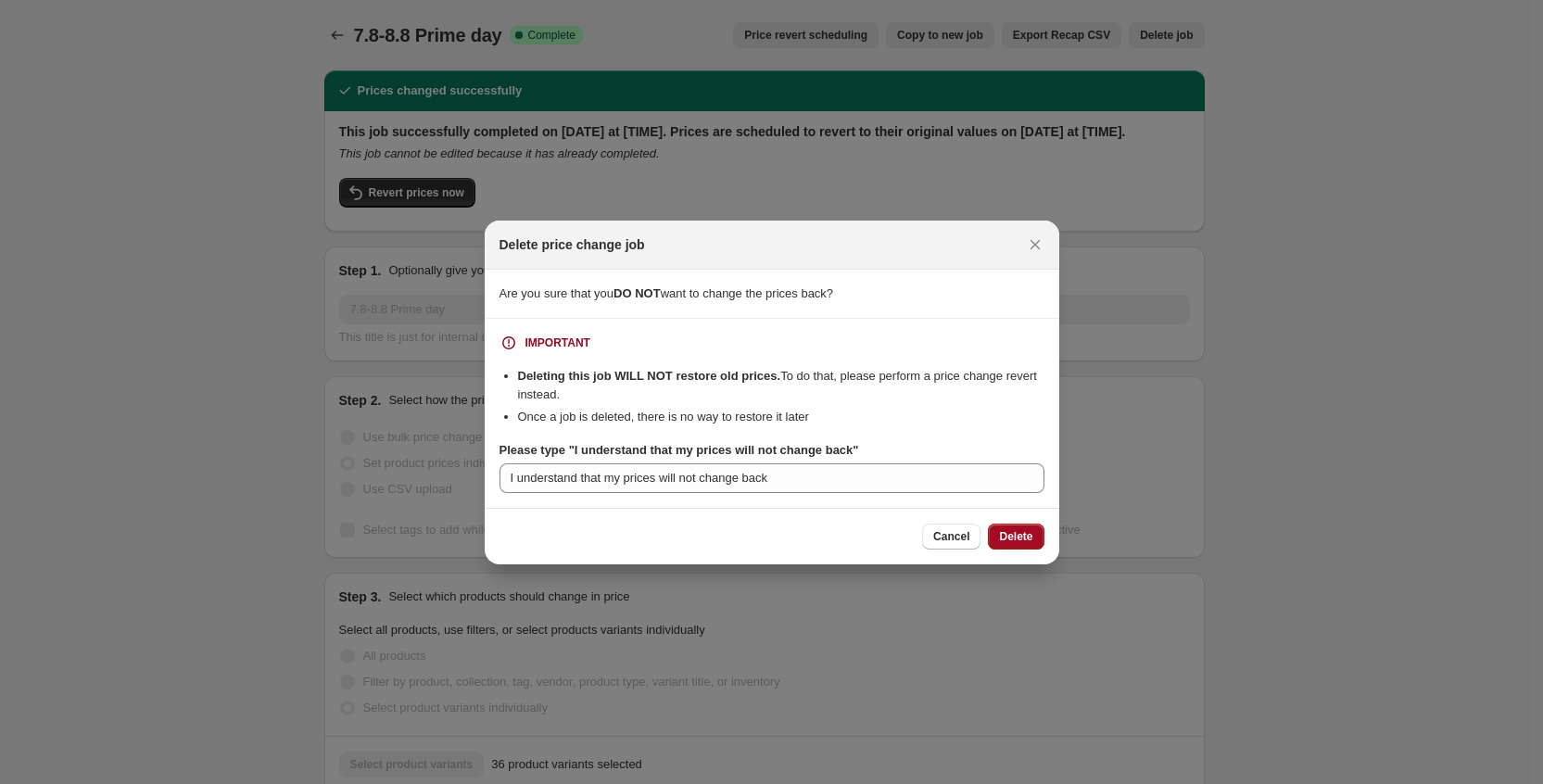 click on "Delete" at bounding box center (1016, 537) 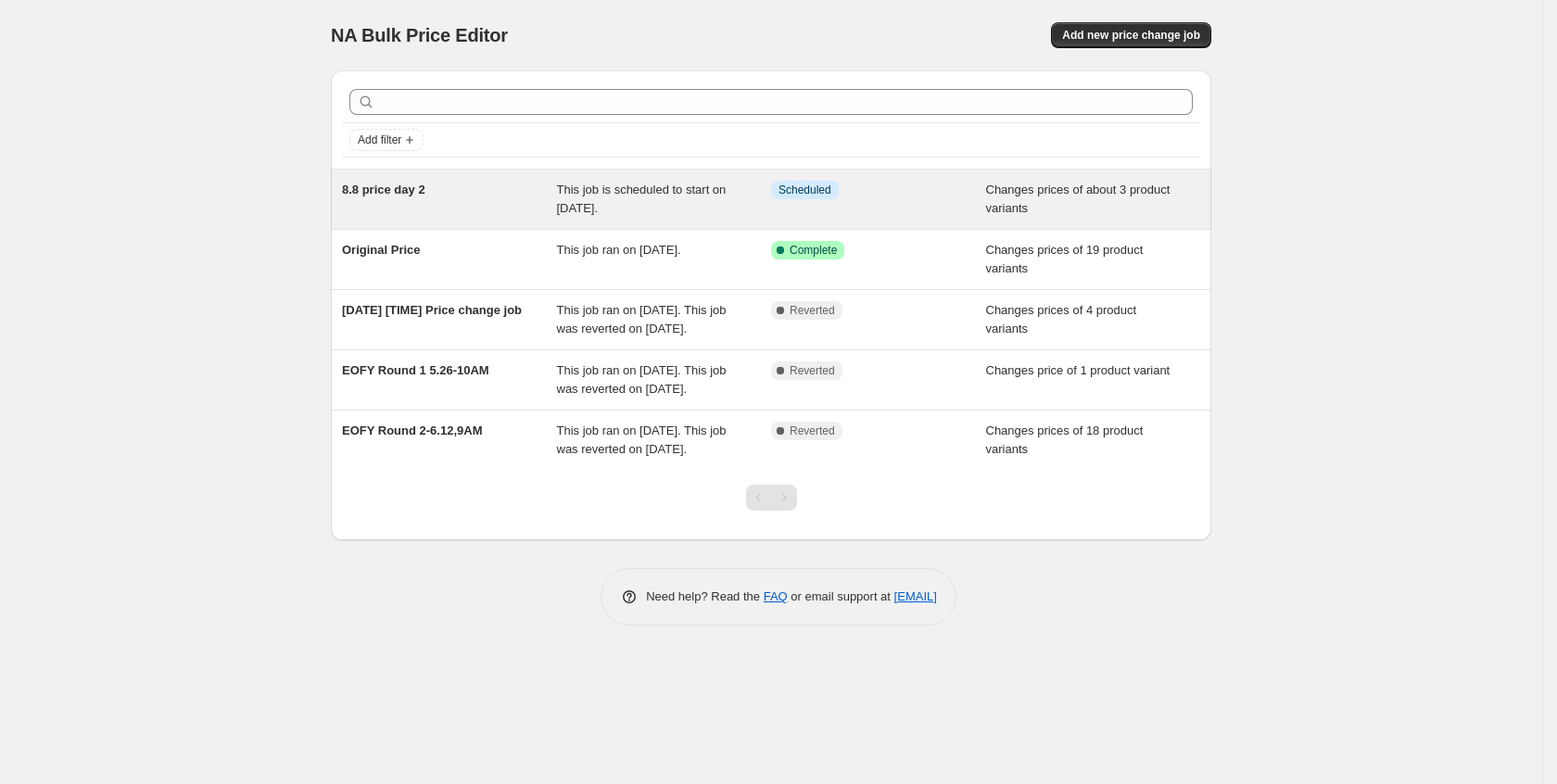 click on "Info Scheduled" at bounding box center (865, 190) 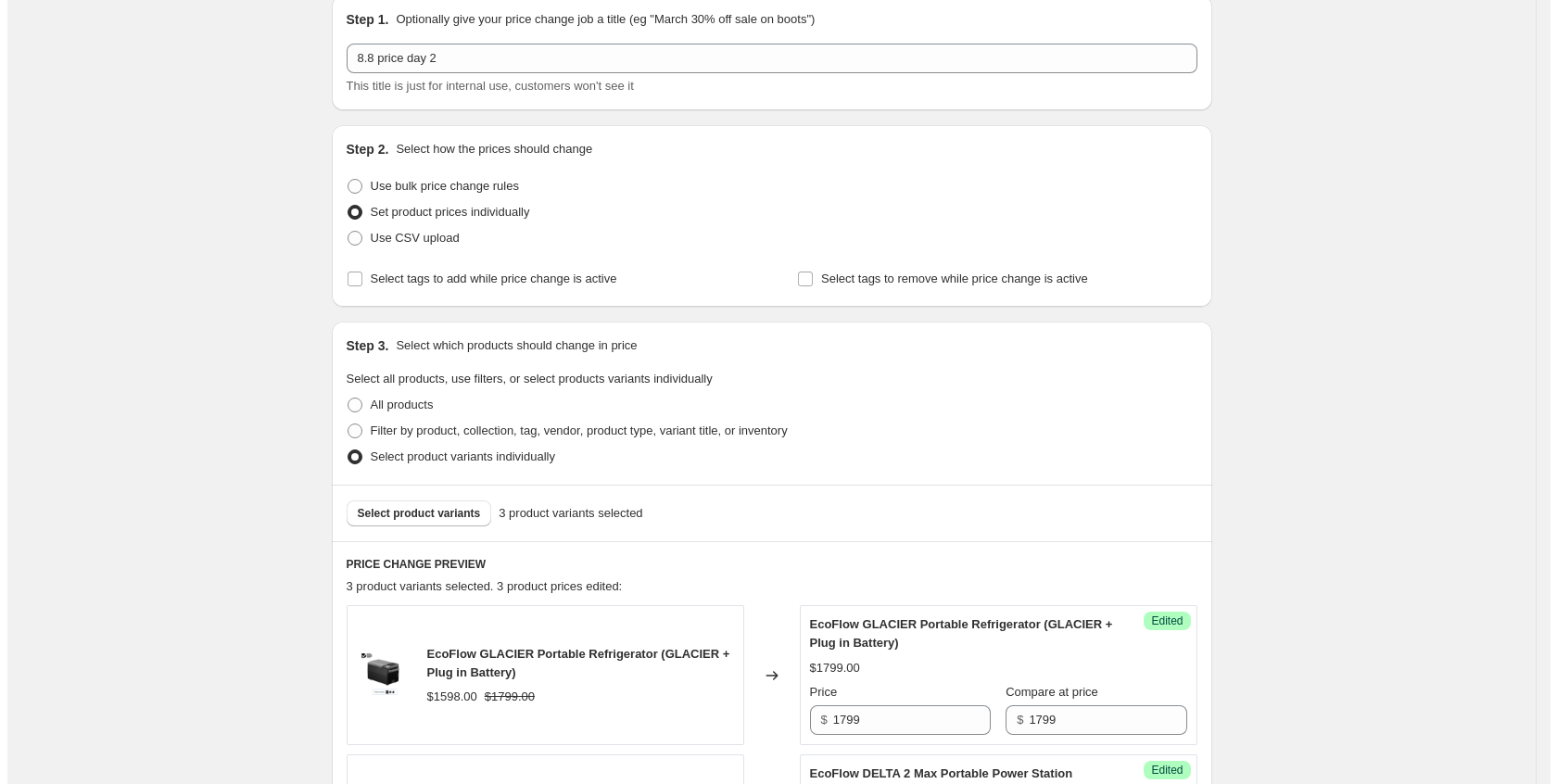 scroll, scrollTop: 0, scrollLeft: 0, axis: both 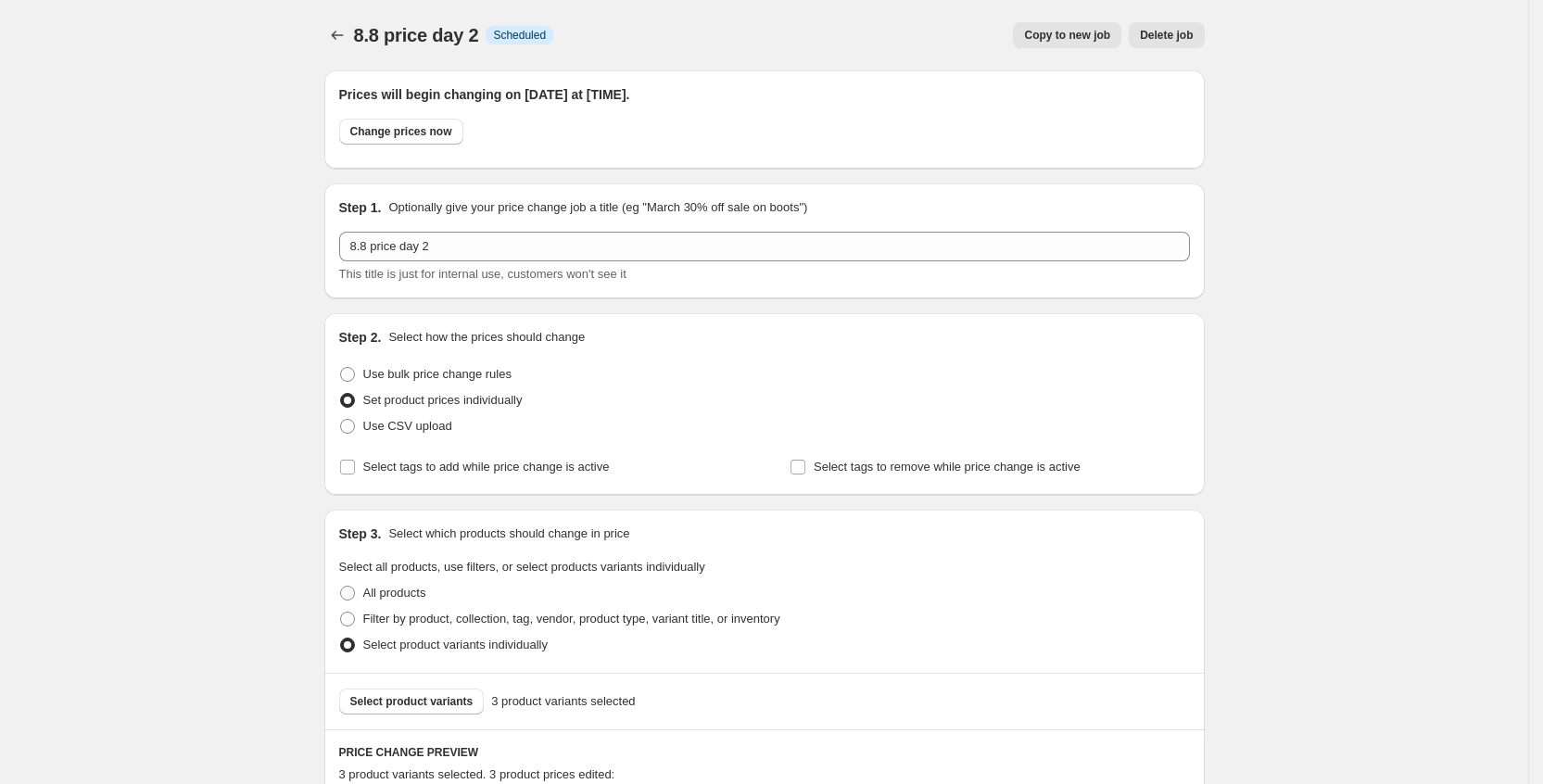 click on "Delete job" at bounding box center [1166, 35] 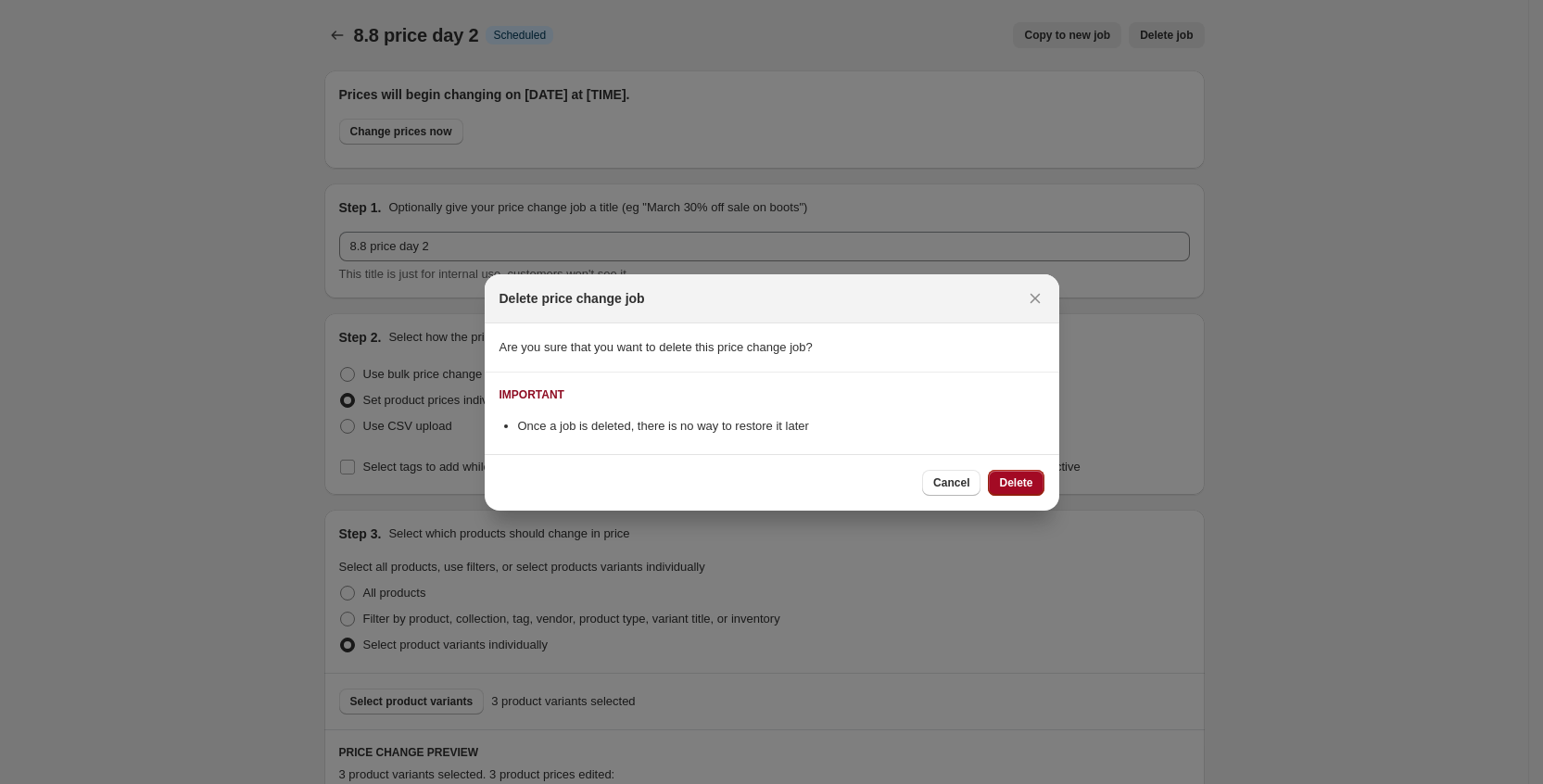 click on "Delete" at bounding box center [1016, 483] 